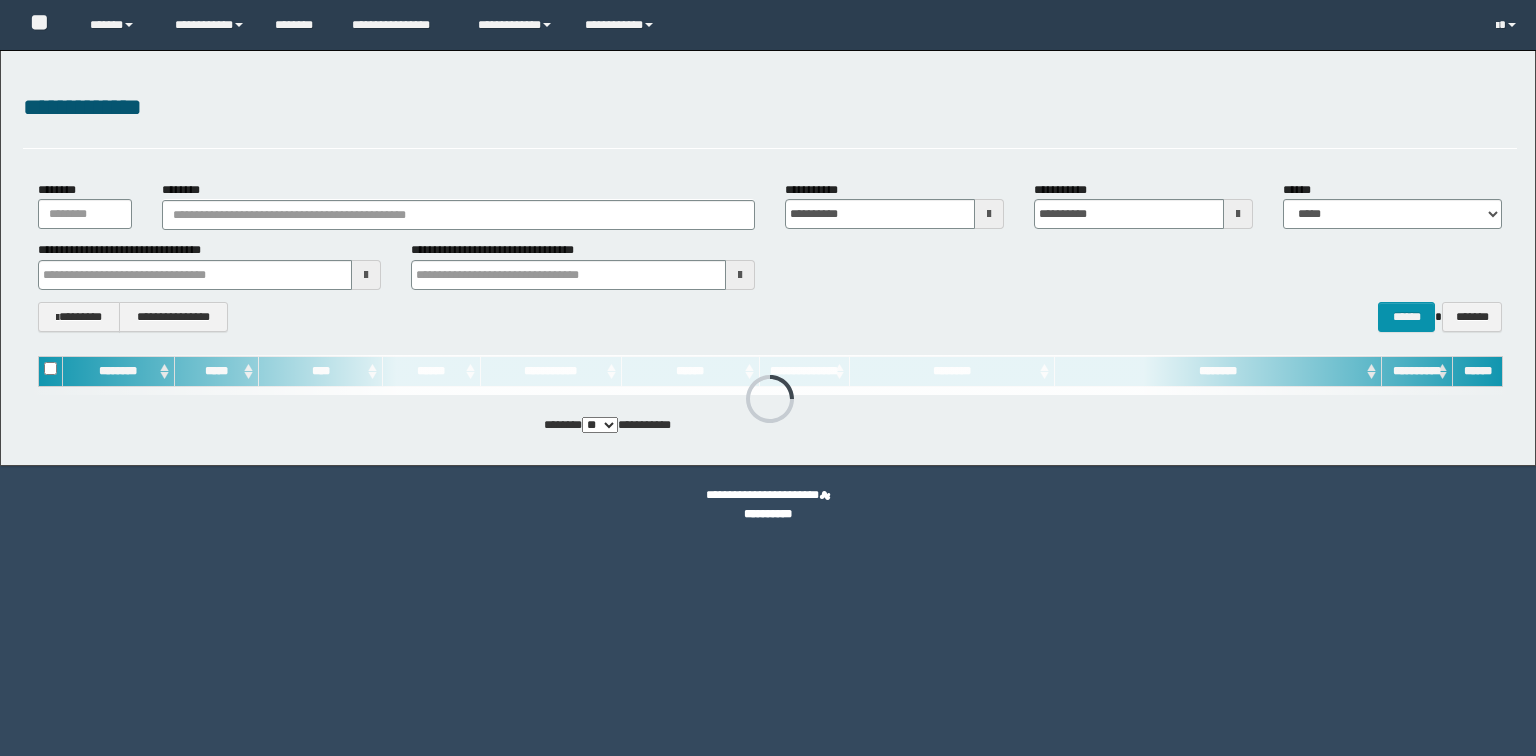 scroll, scrollTop: 0, scrollLeft: 0, axis: both 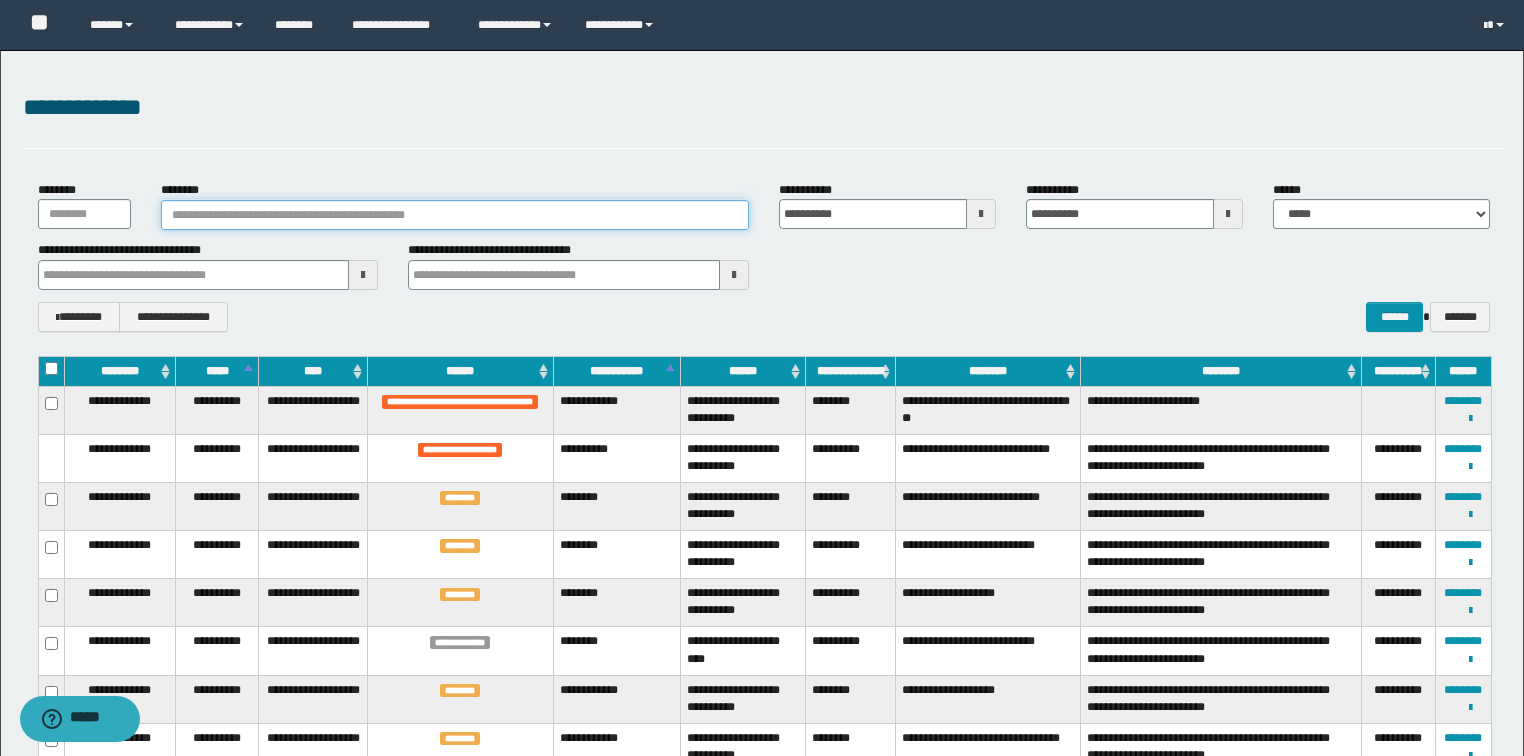 click on "********" at bounding box center [455, 215] 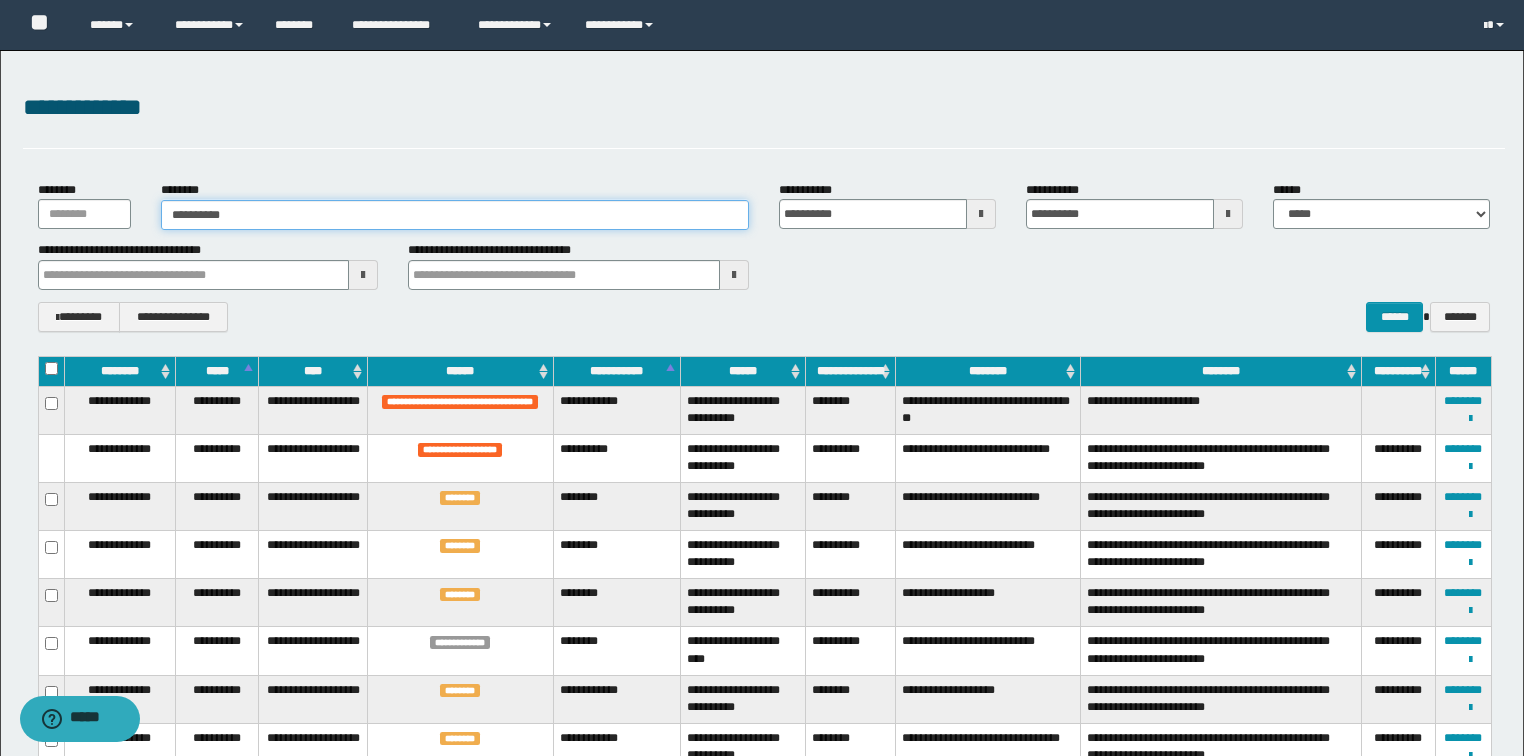 type on "**********" 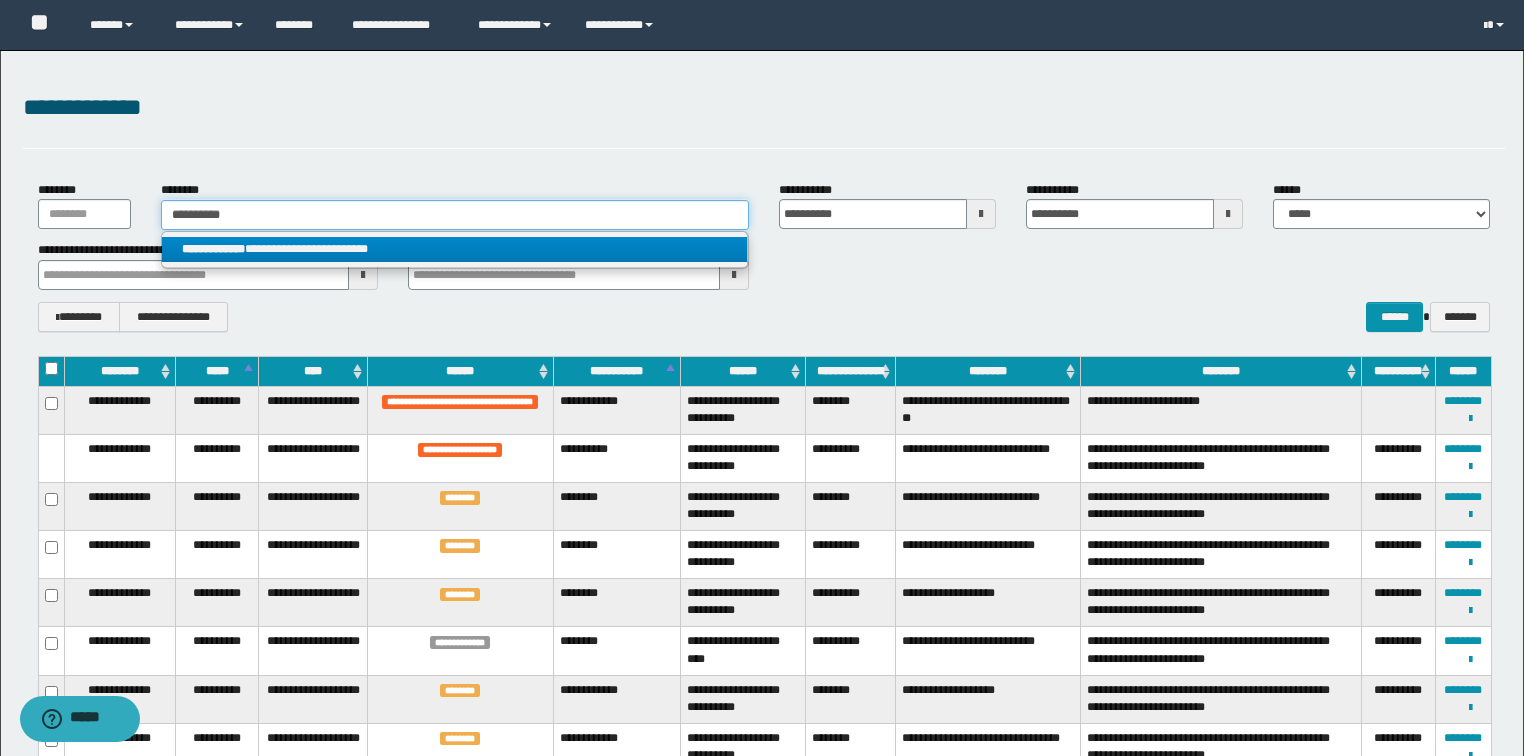 type on "**********" 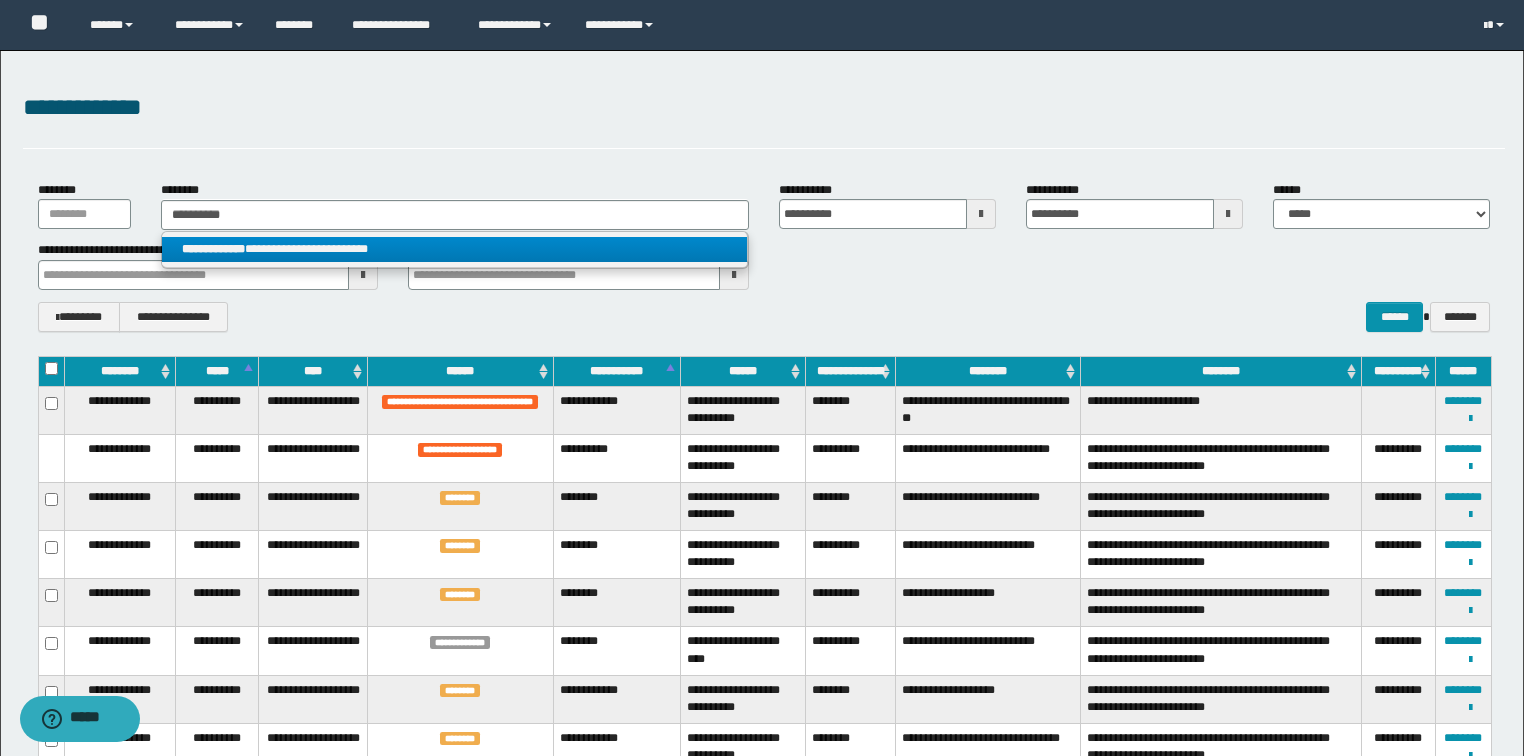 click on "**********" at bounding box center (454, 249) 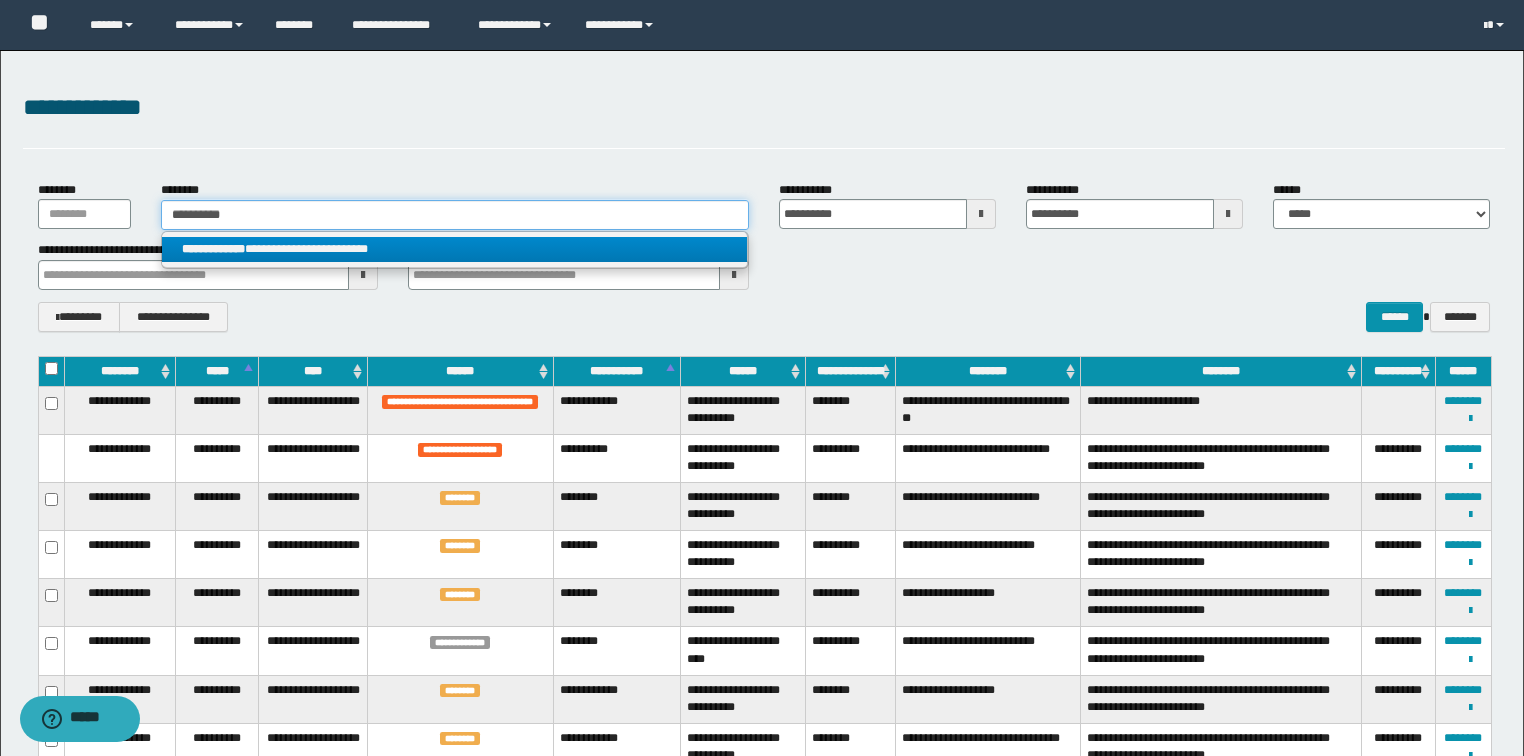 type 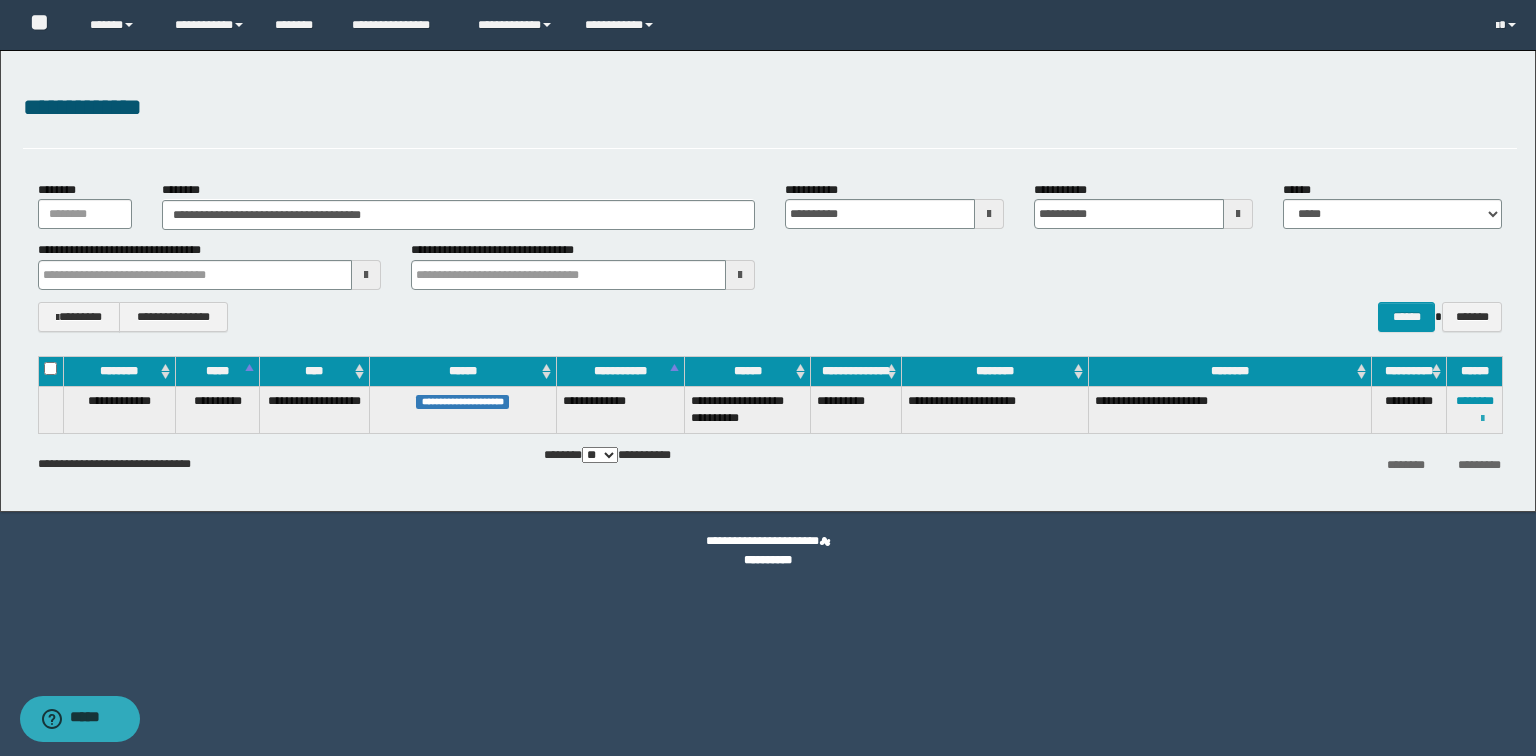 click at bounding box center (1482, 419) 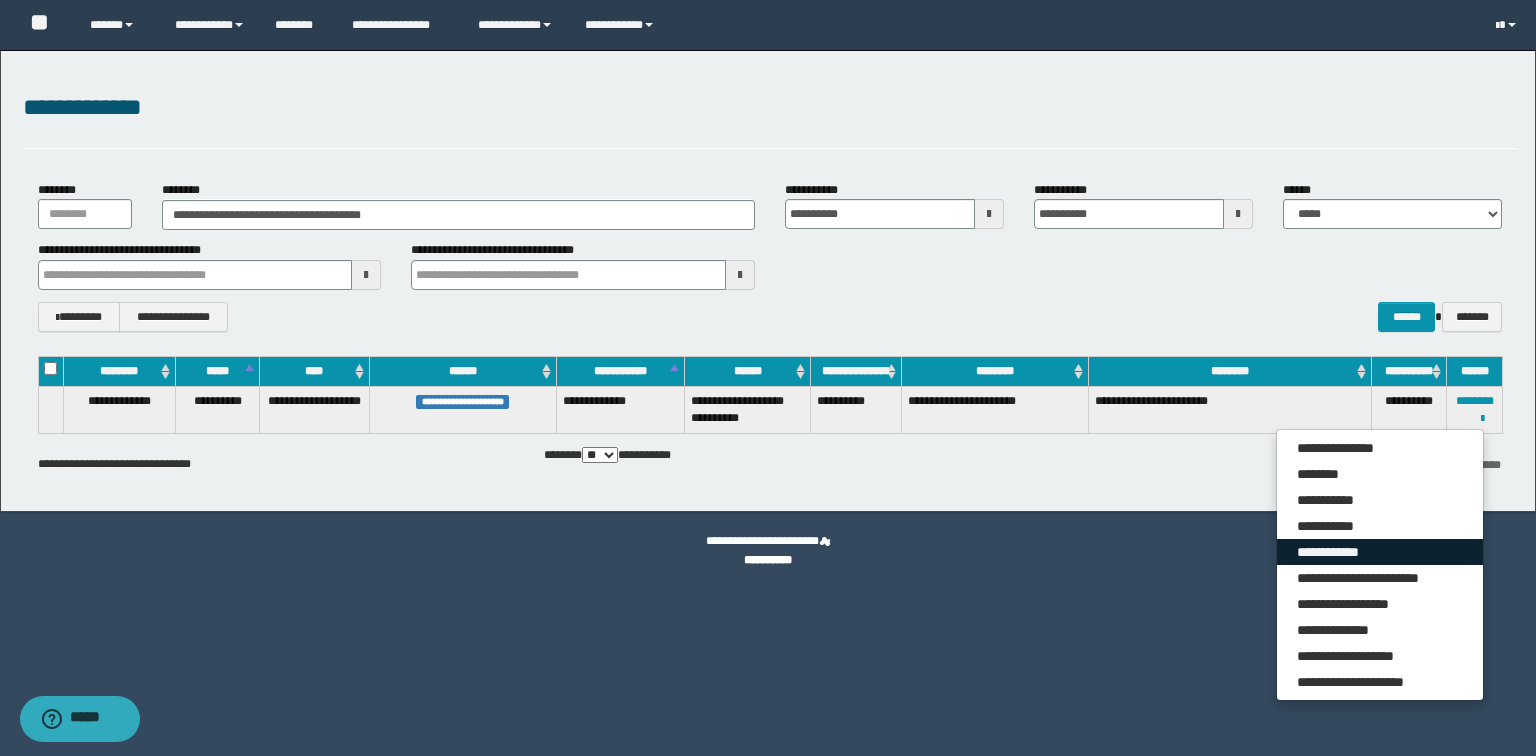 click on "**********" at bounding box center [1380, 552] 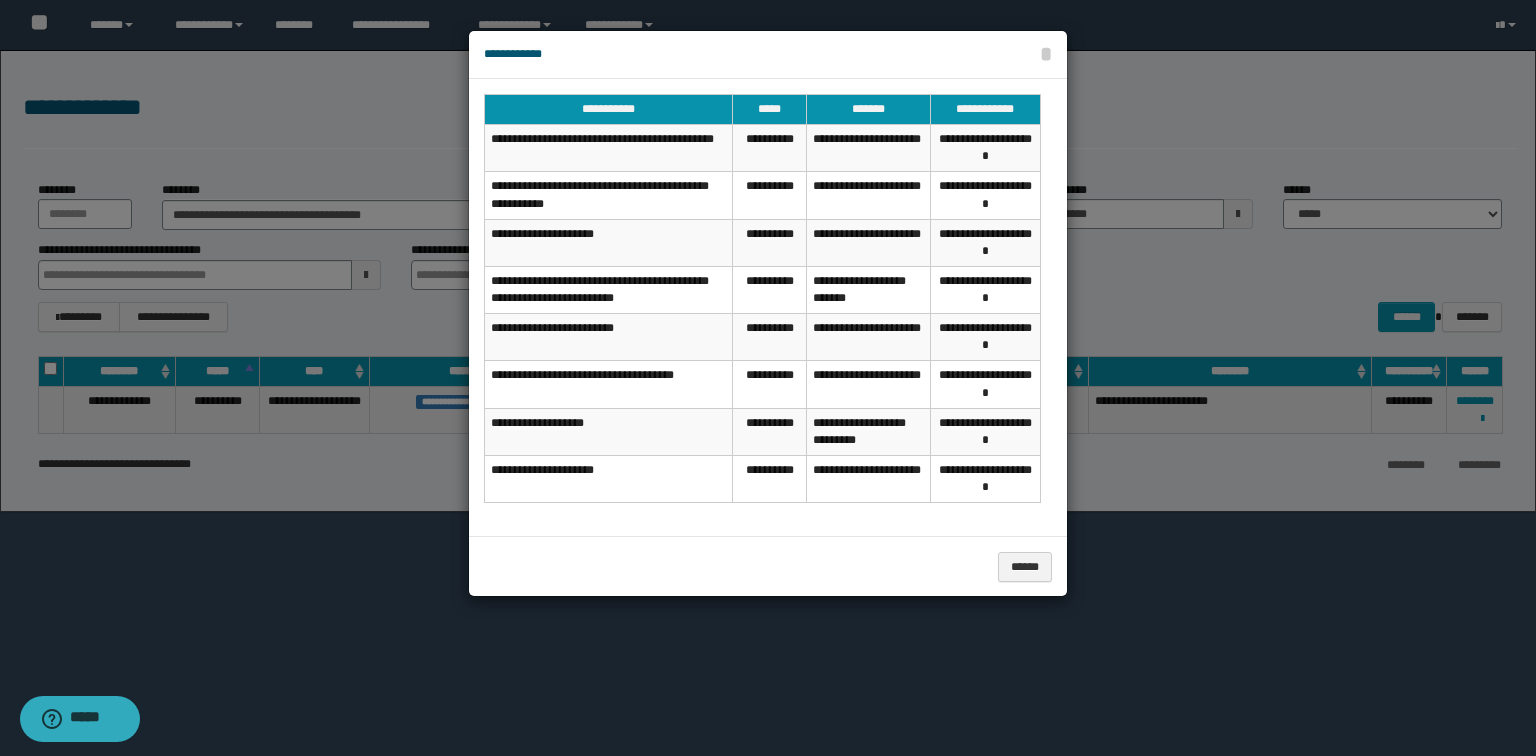 click on "******" at bounding box center [768, 566] 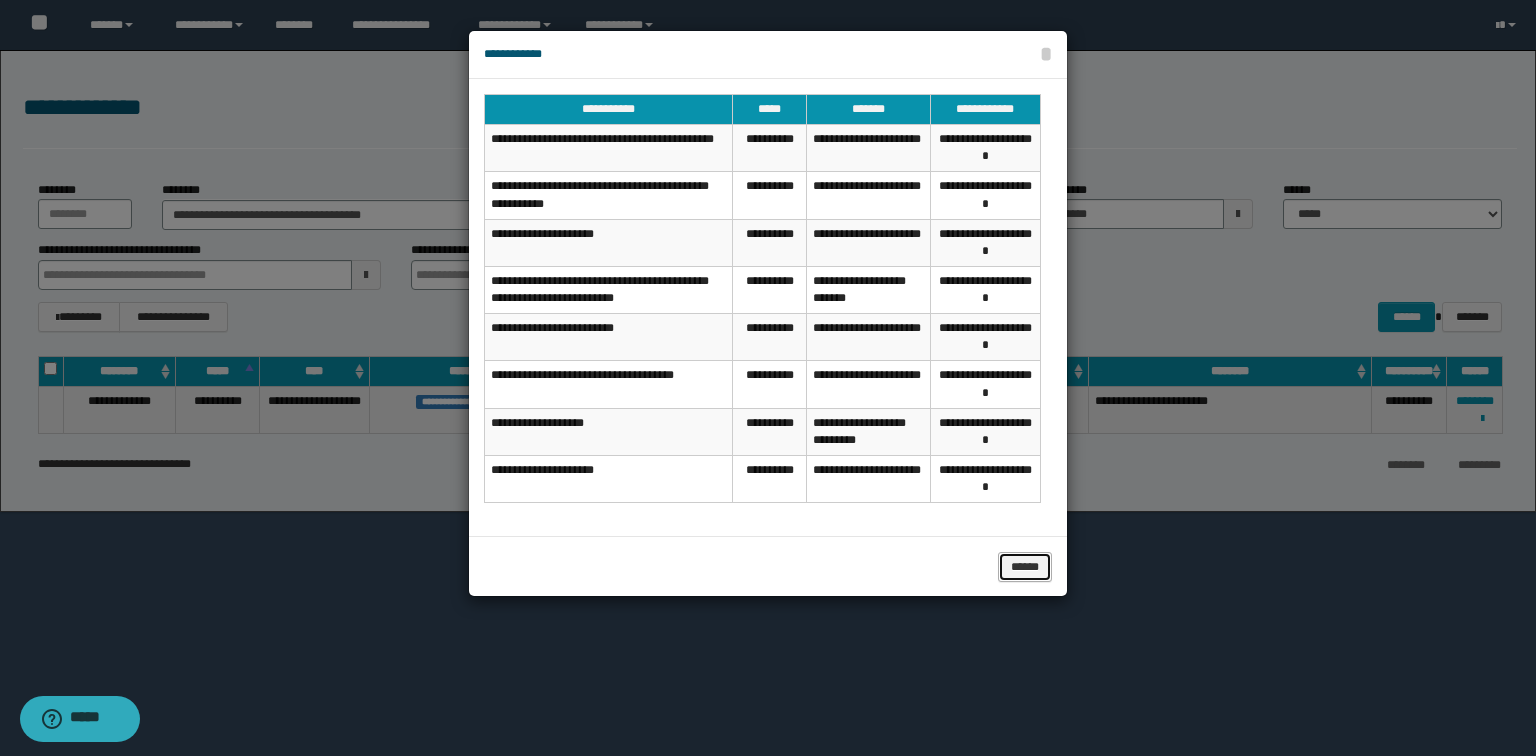 click on "******" at bounding box center (1025, 567) 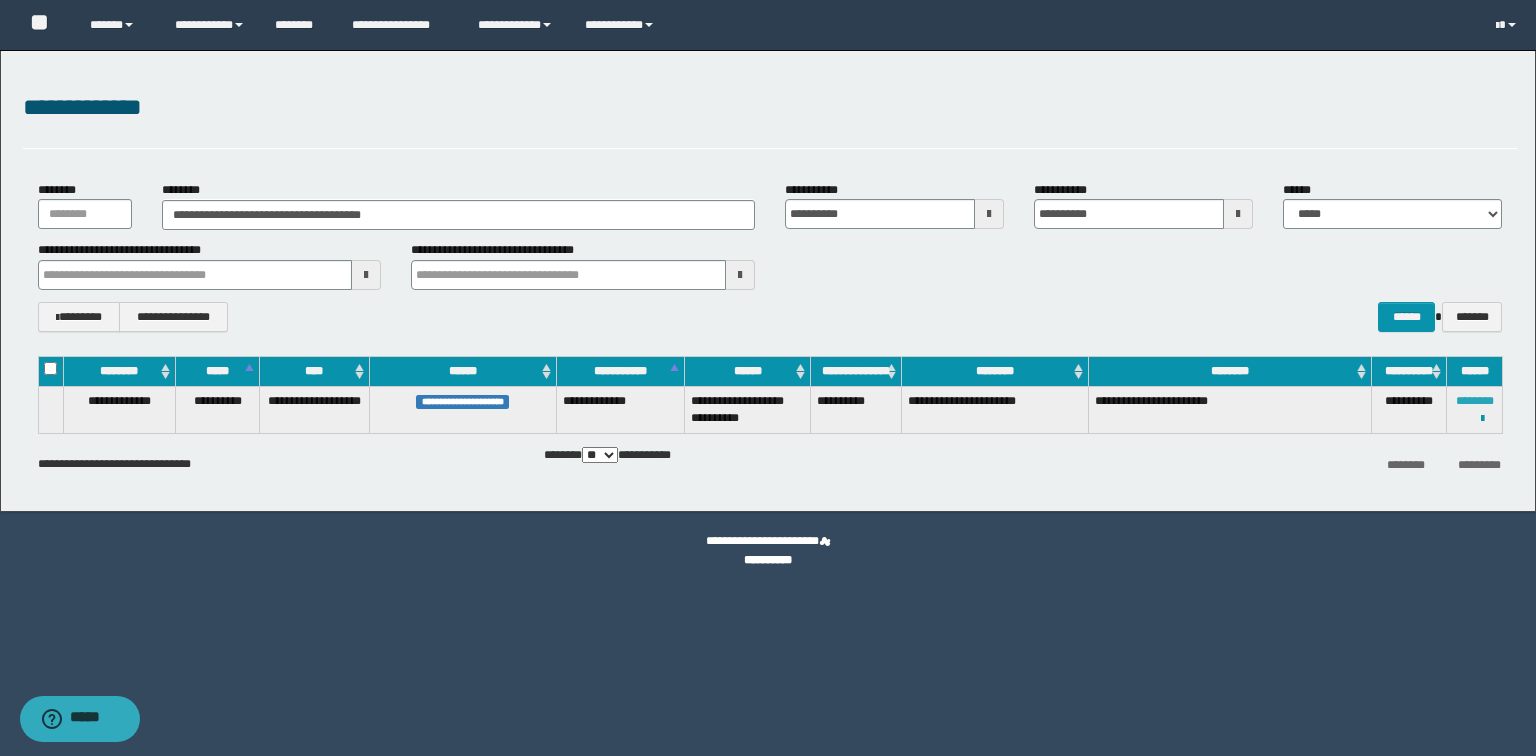 click on "********" at bounding box center (1475, 401) 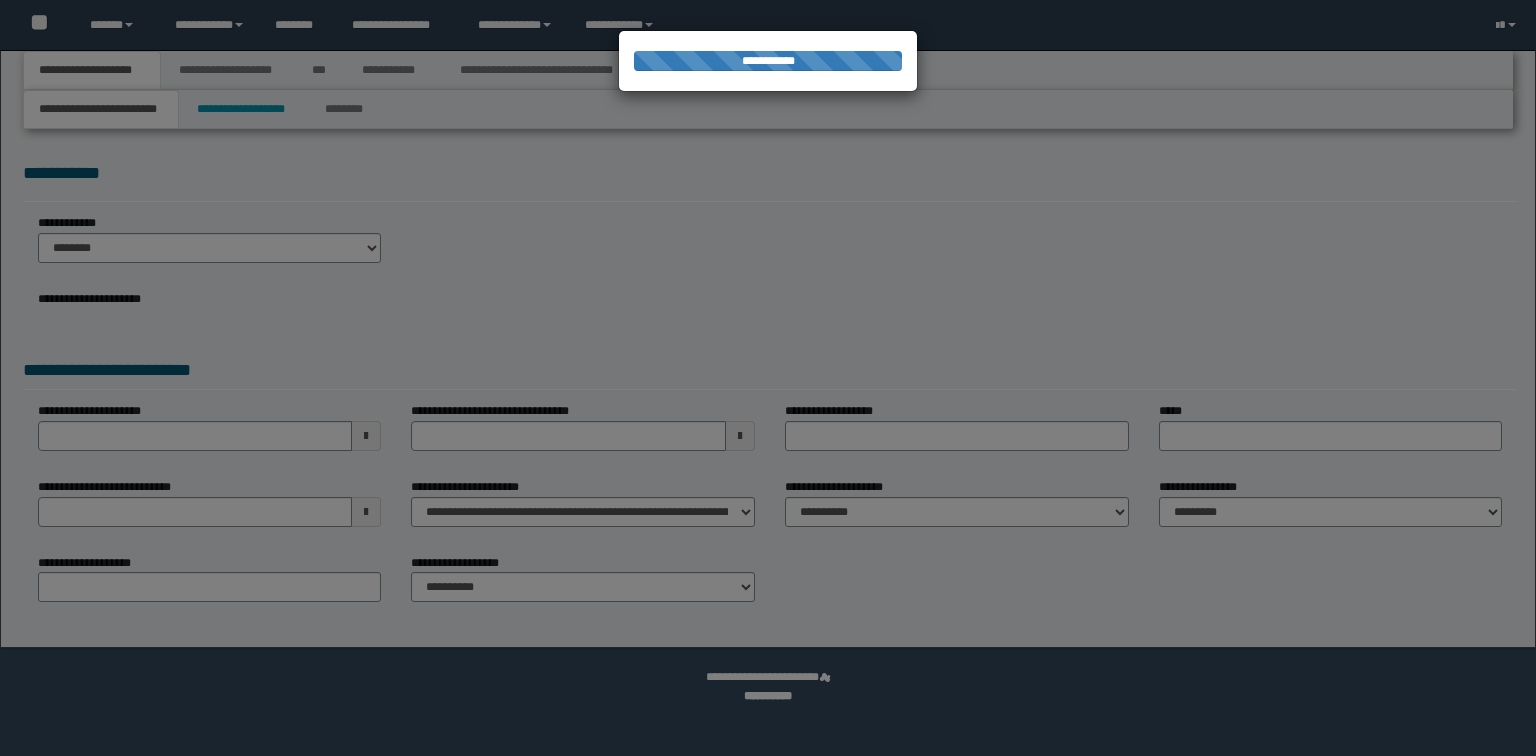 scroll, scrollTop: 0, scrollLeft: 0, axis: both 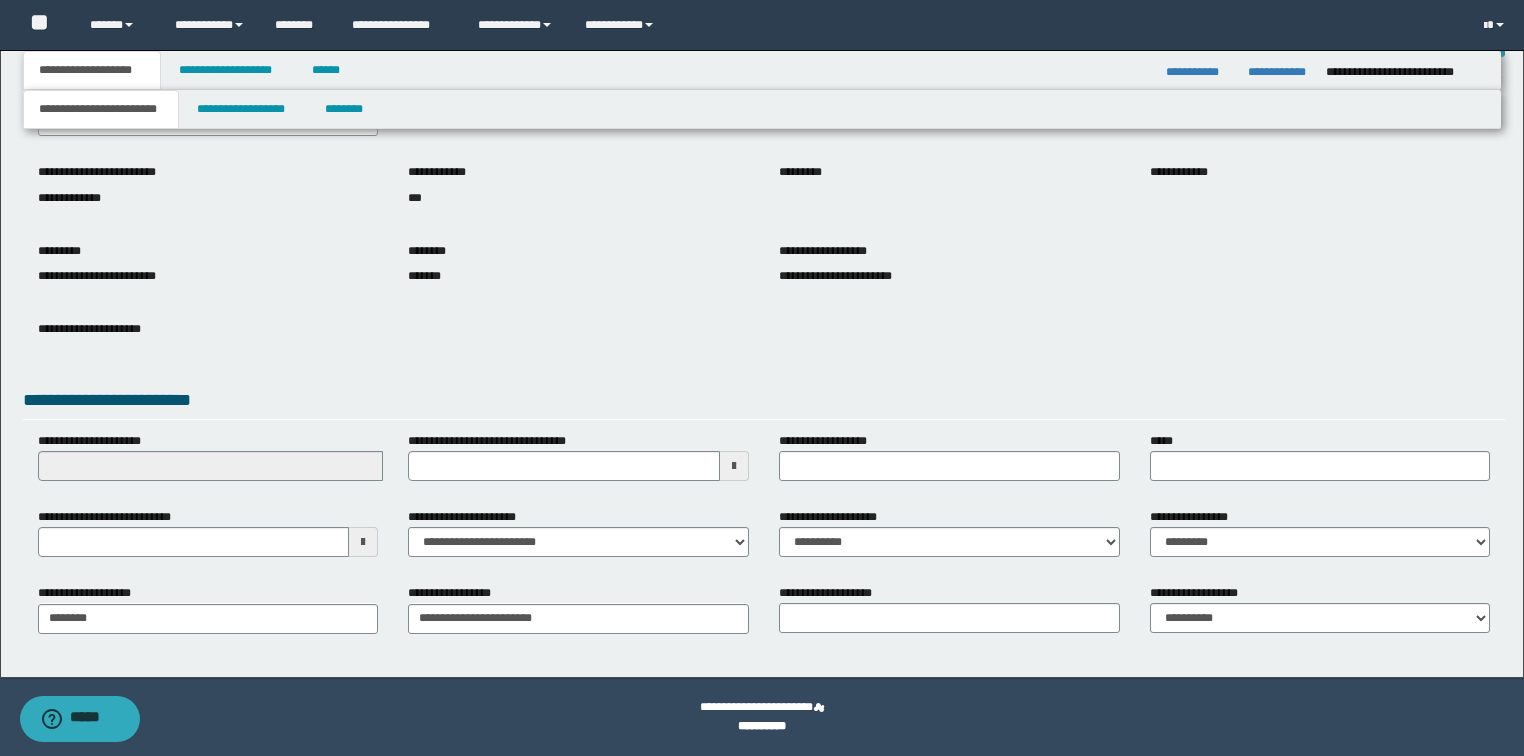 click at bounding box center (363, 542) 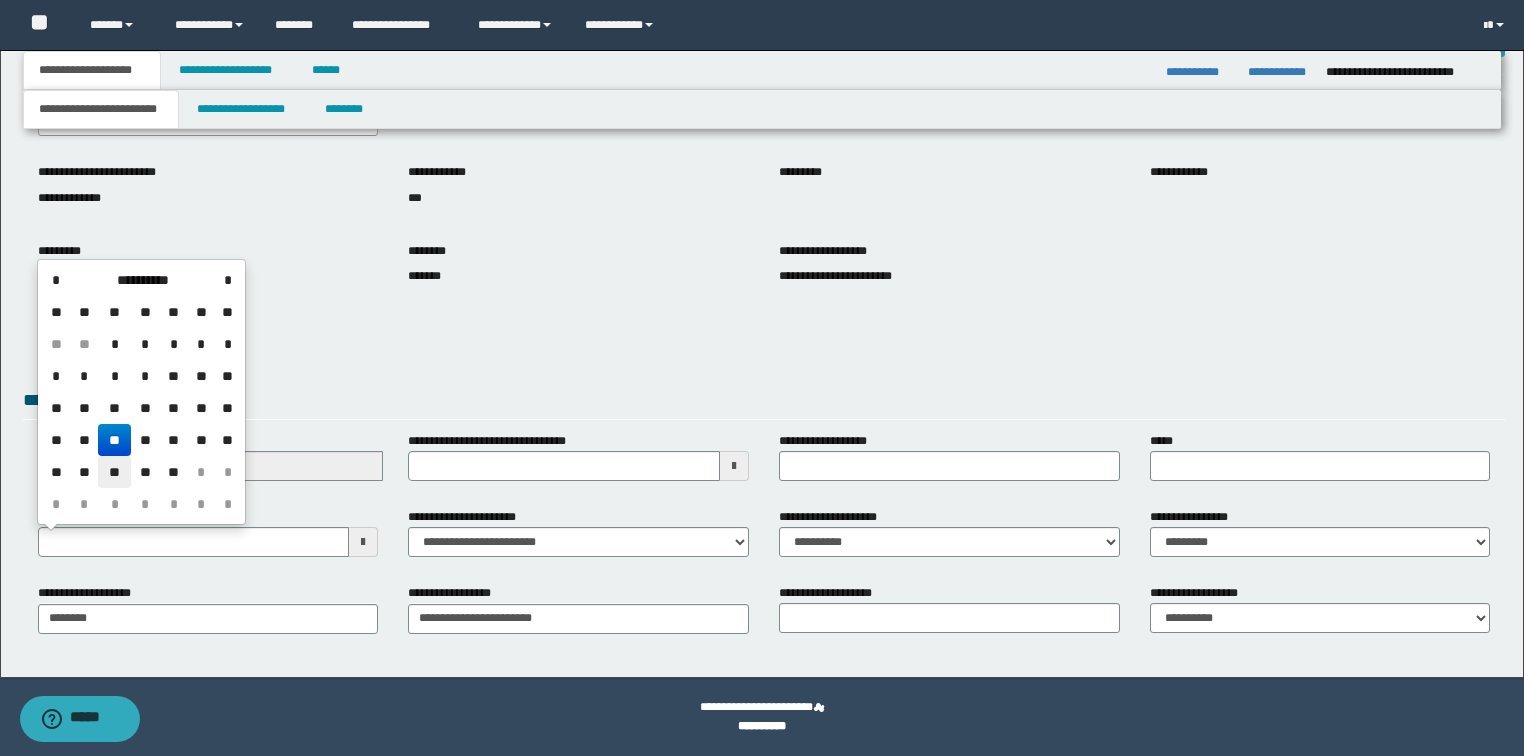 click on "**" at bounding box center (114, 472) 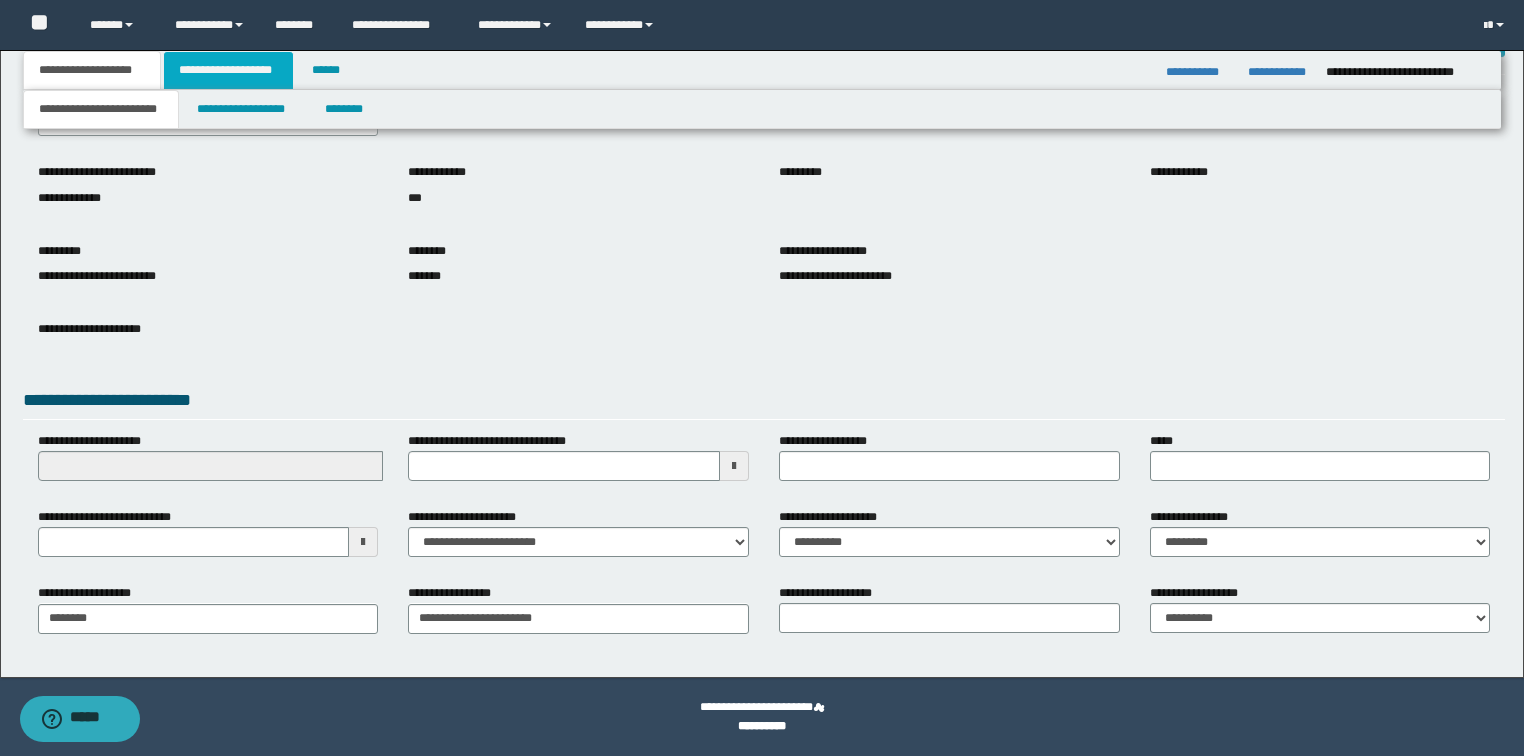 click on "**********" at bounding box center (228, 70) 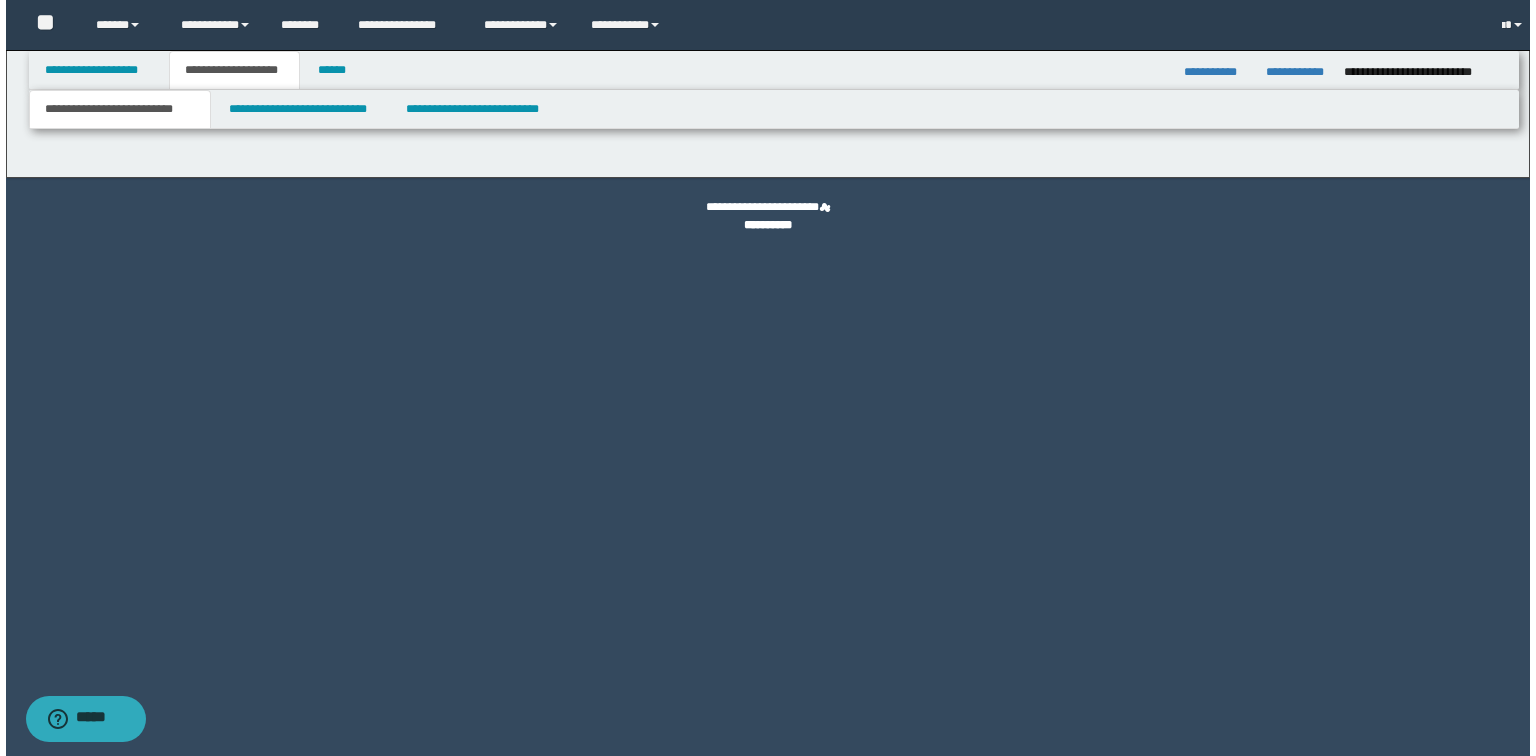 scroll, scrollTop: 0, scrollLeft: 0, axis: both 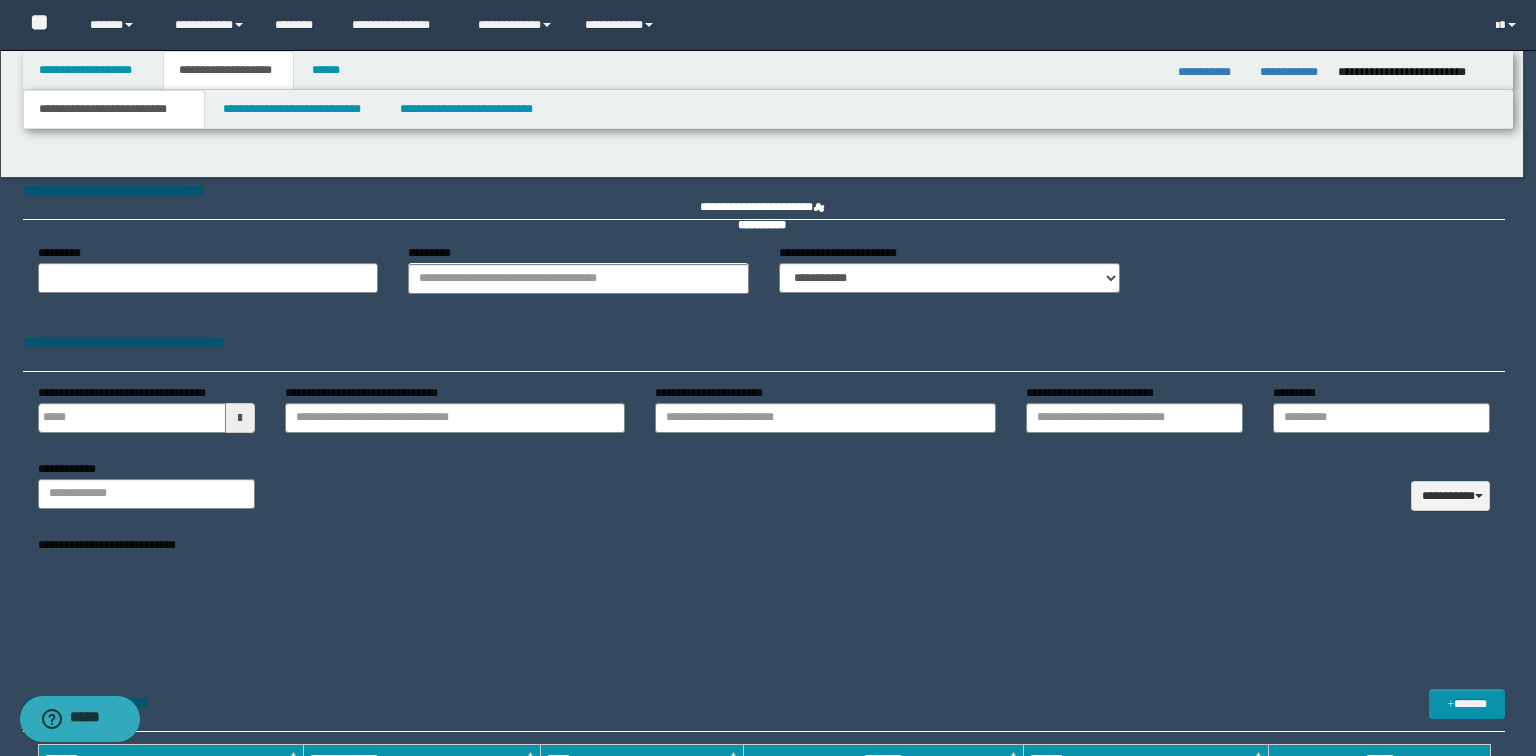 type 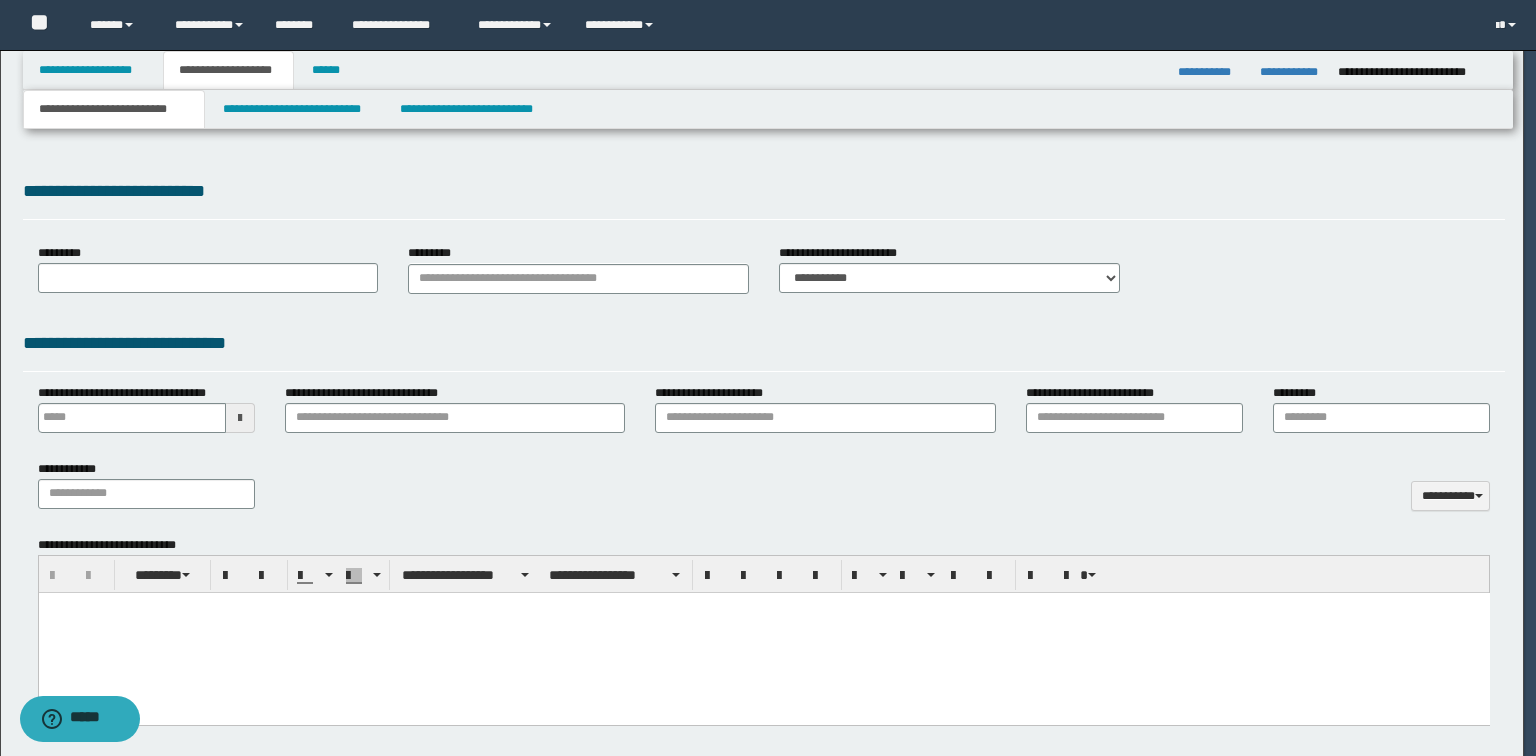 scroll, scrollTop: 0, scrollLeft: 0, axis: both 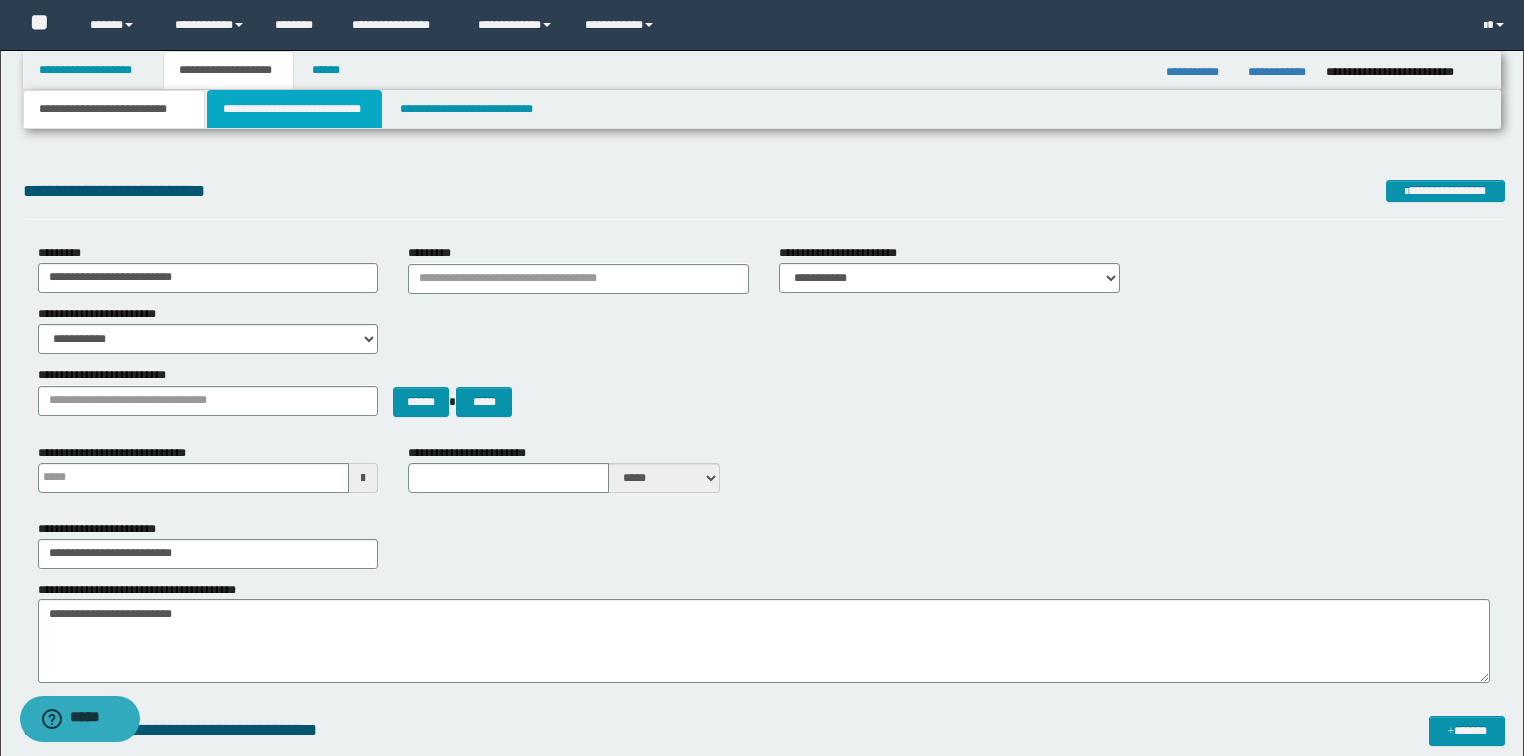 click on "**********" at bounding box center (294, 109) 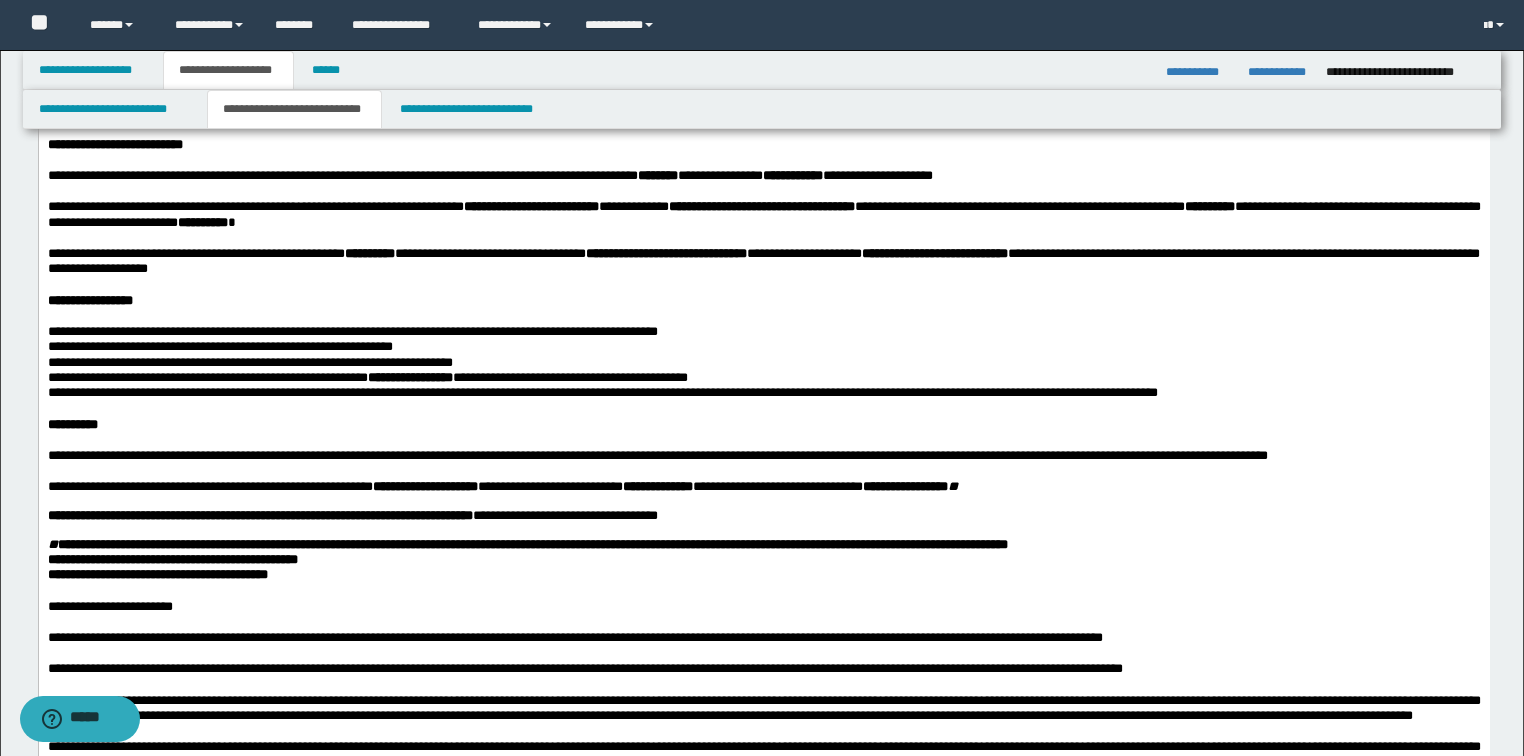 scroll, scrollTop: 400, scrollLeft: 0, axis: vertical 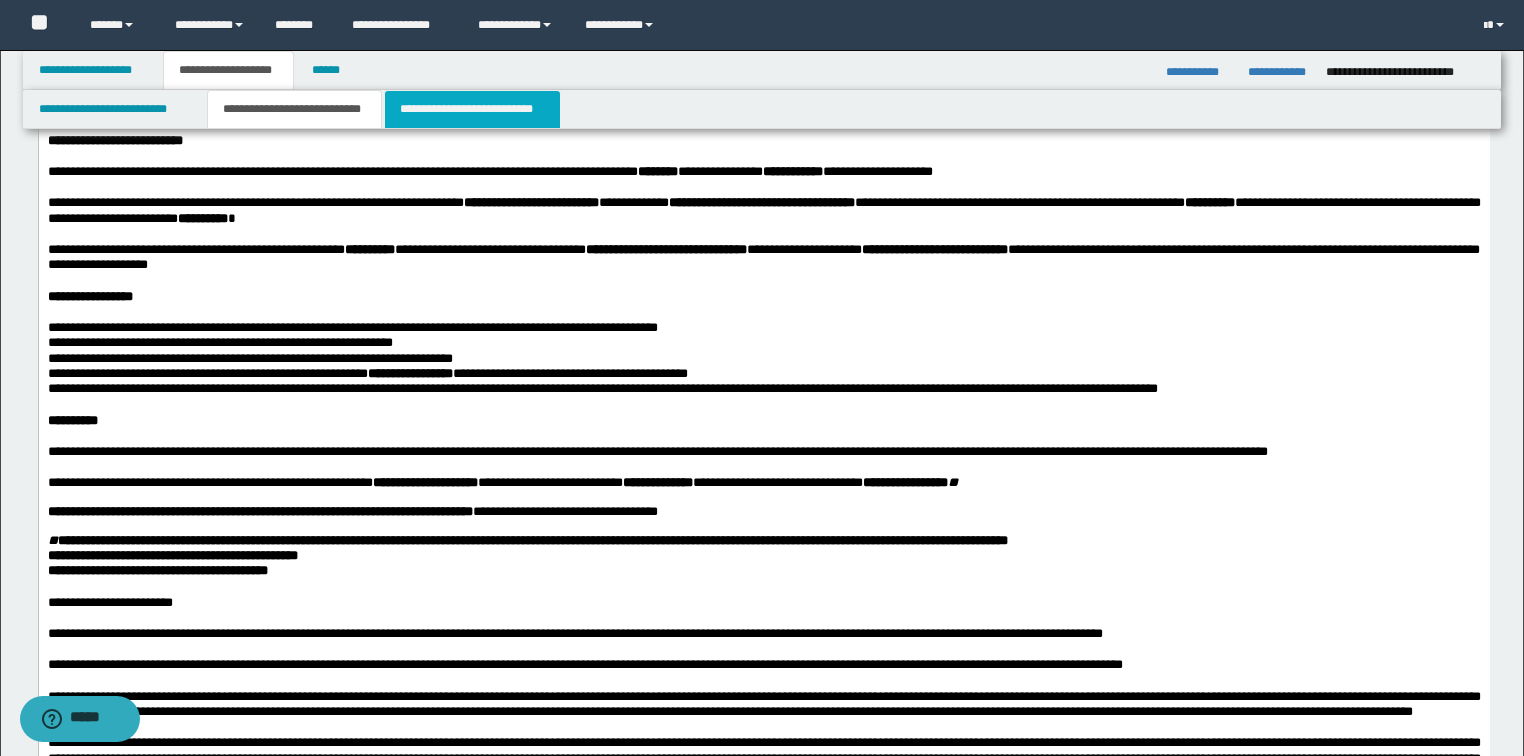 click on "**********" at bounding box center [472, 109] 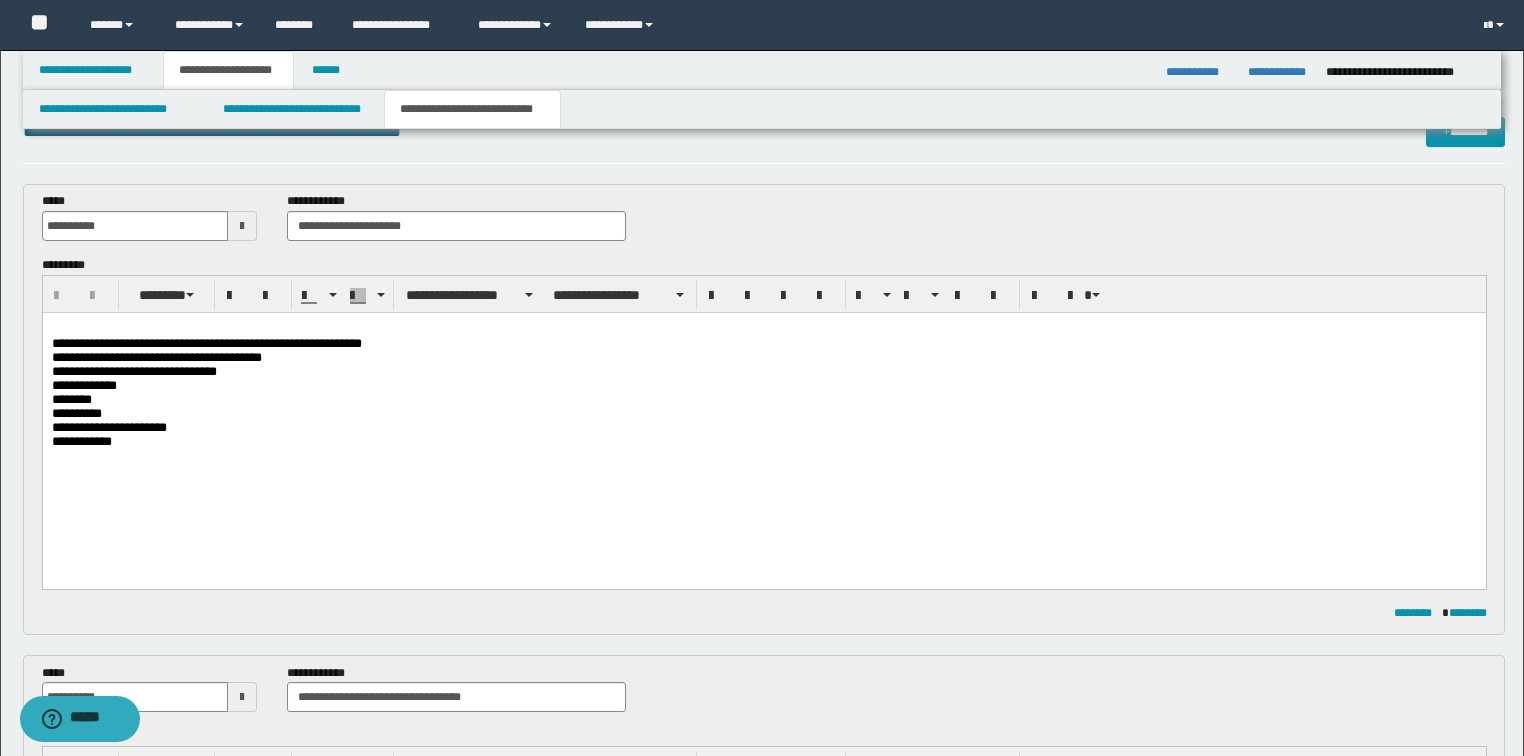 scroll, scrollTop: 80, scrollLeft: 0, axis: vertical 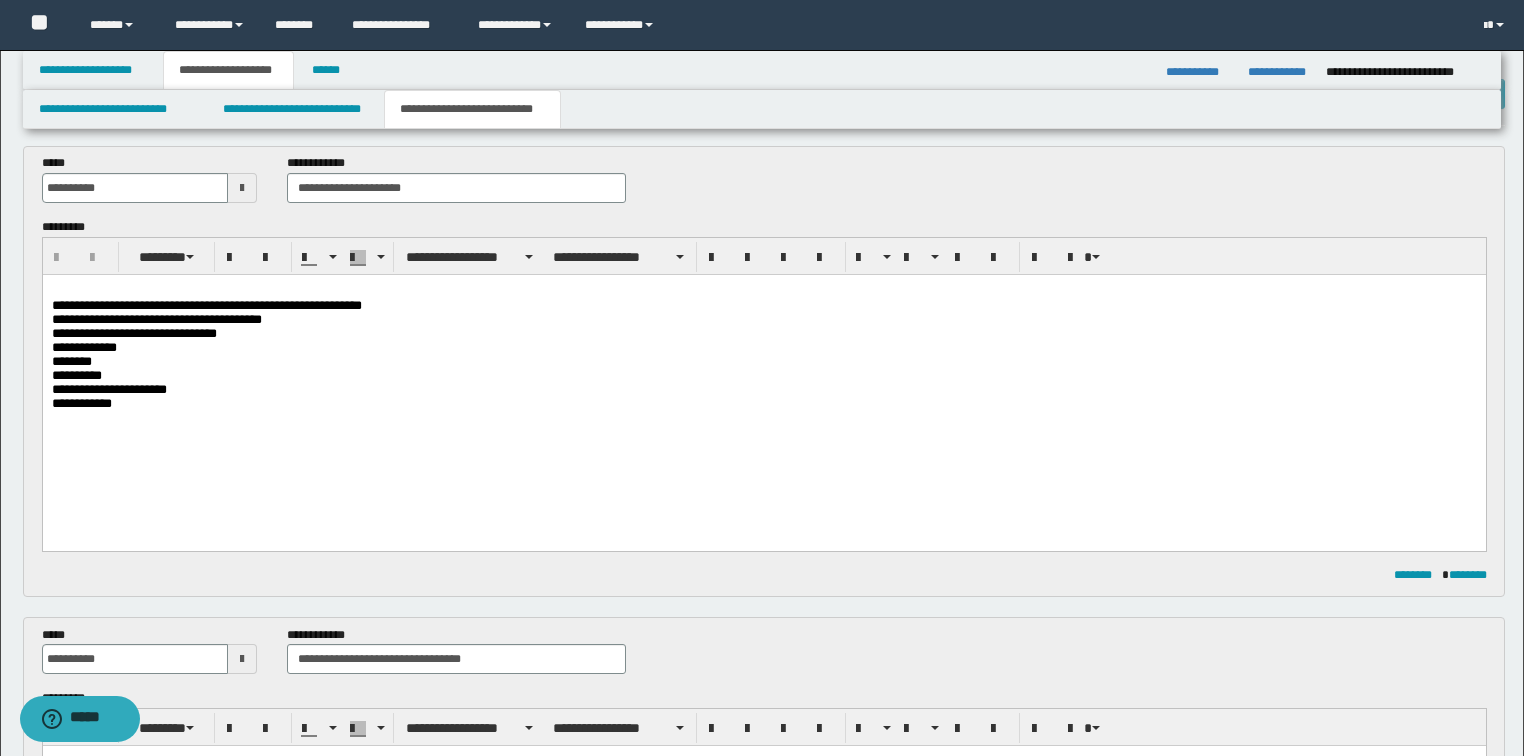 click at bounding box center [764, 290] 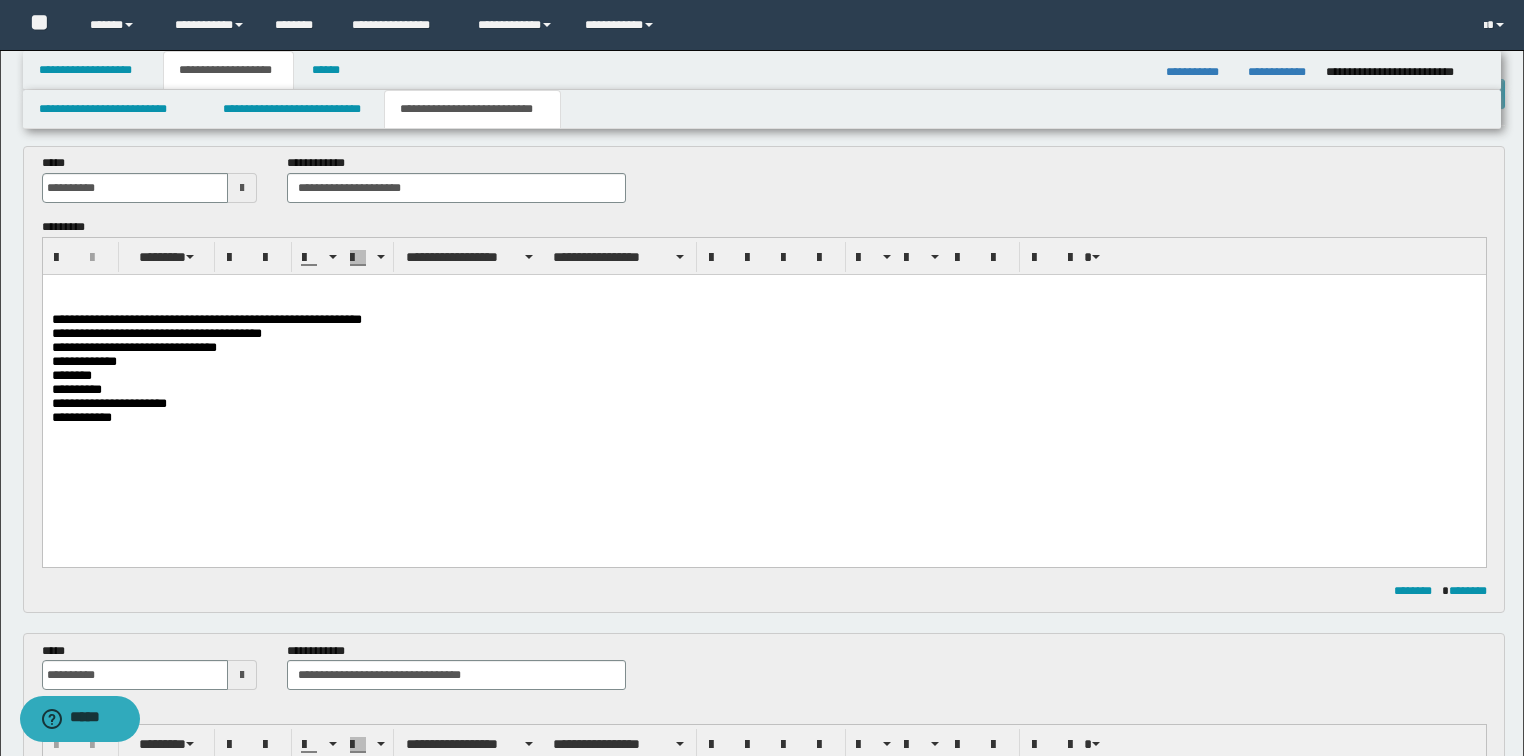 click on "**********" at bounding box center (763, 386) 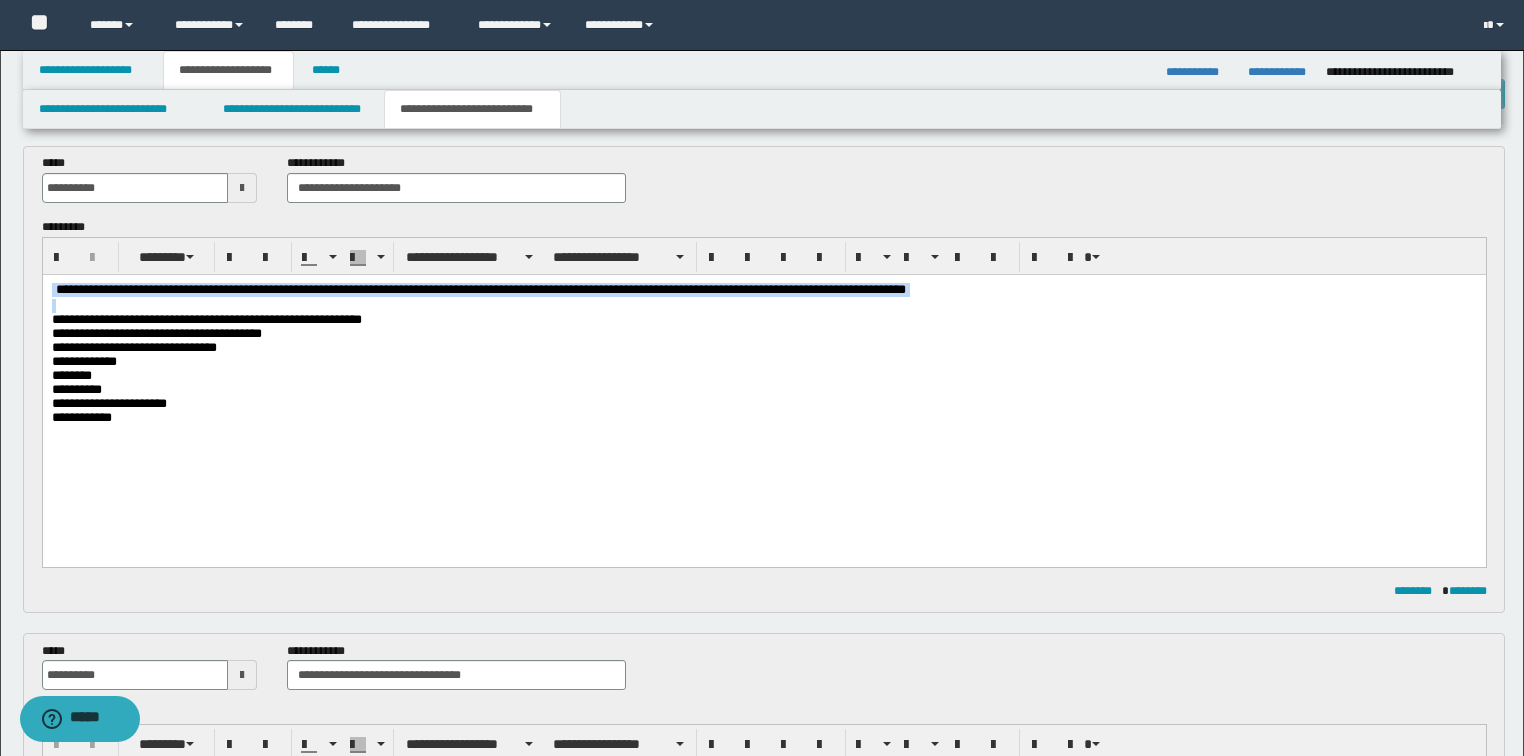 drag, startPoint x: 51, startPoint y: 289, endPoint x: 64, endPoint y: 331, distance: 43.965897 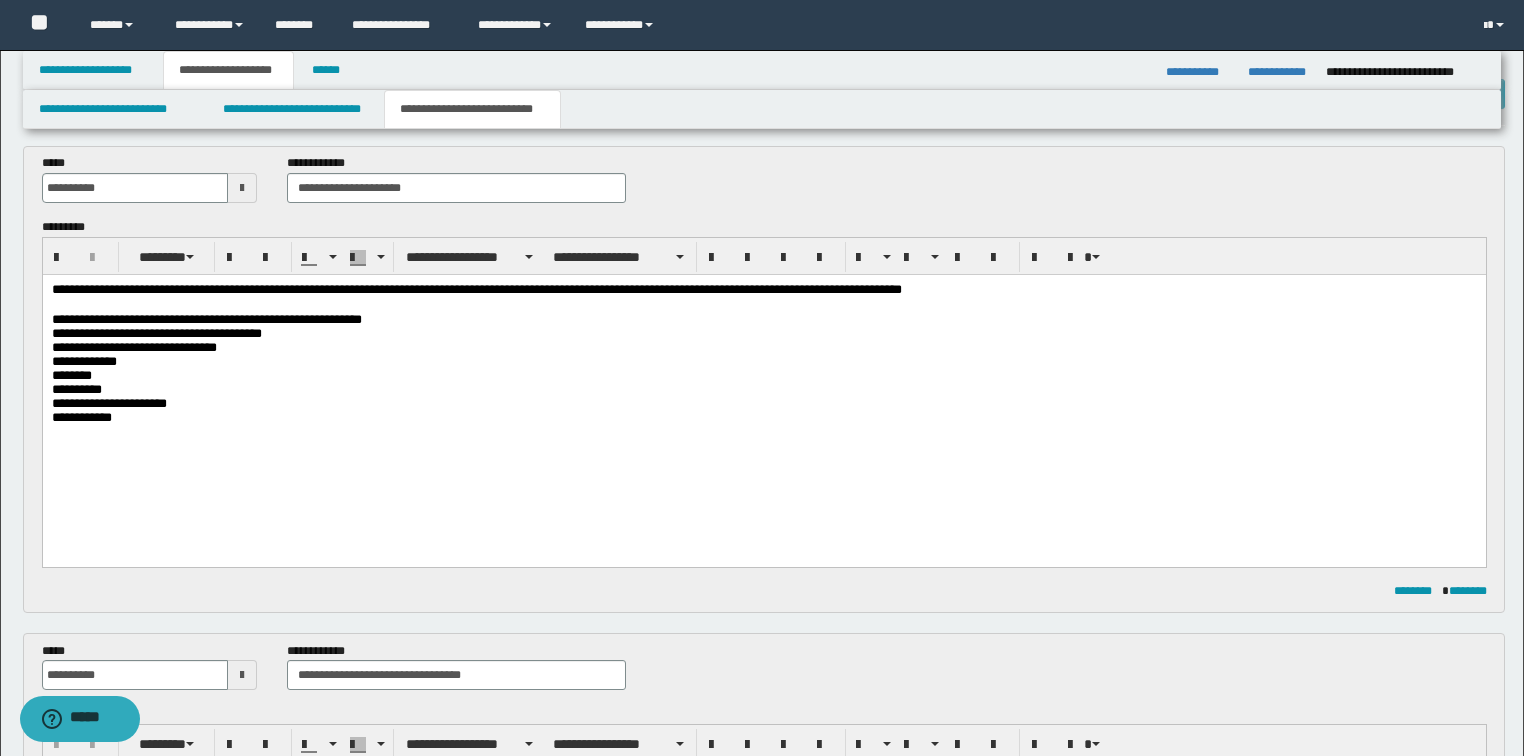 click on "**********" at bounding box center (764, 290) 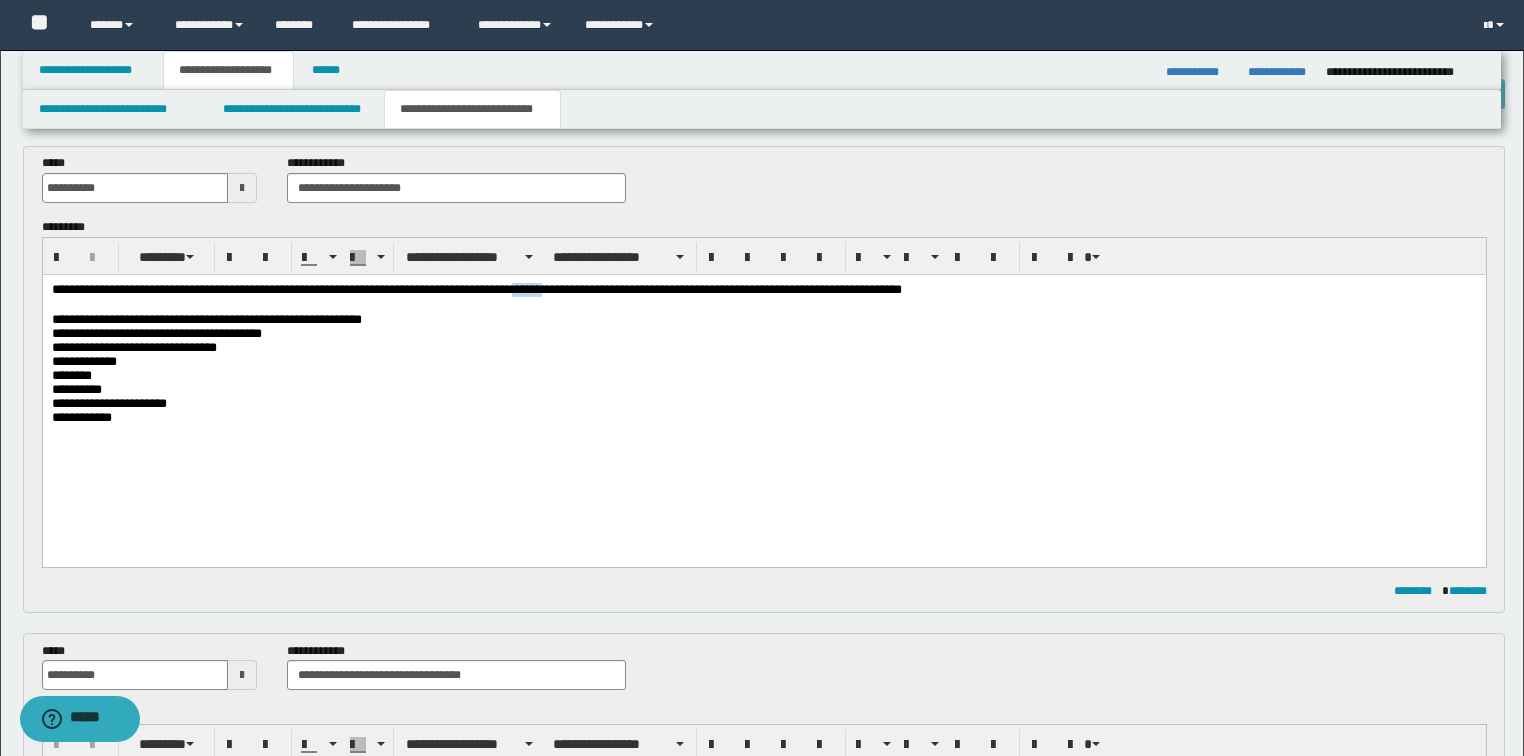 click on "**********" at bounding box center [764, 290] 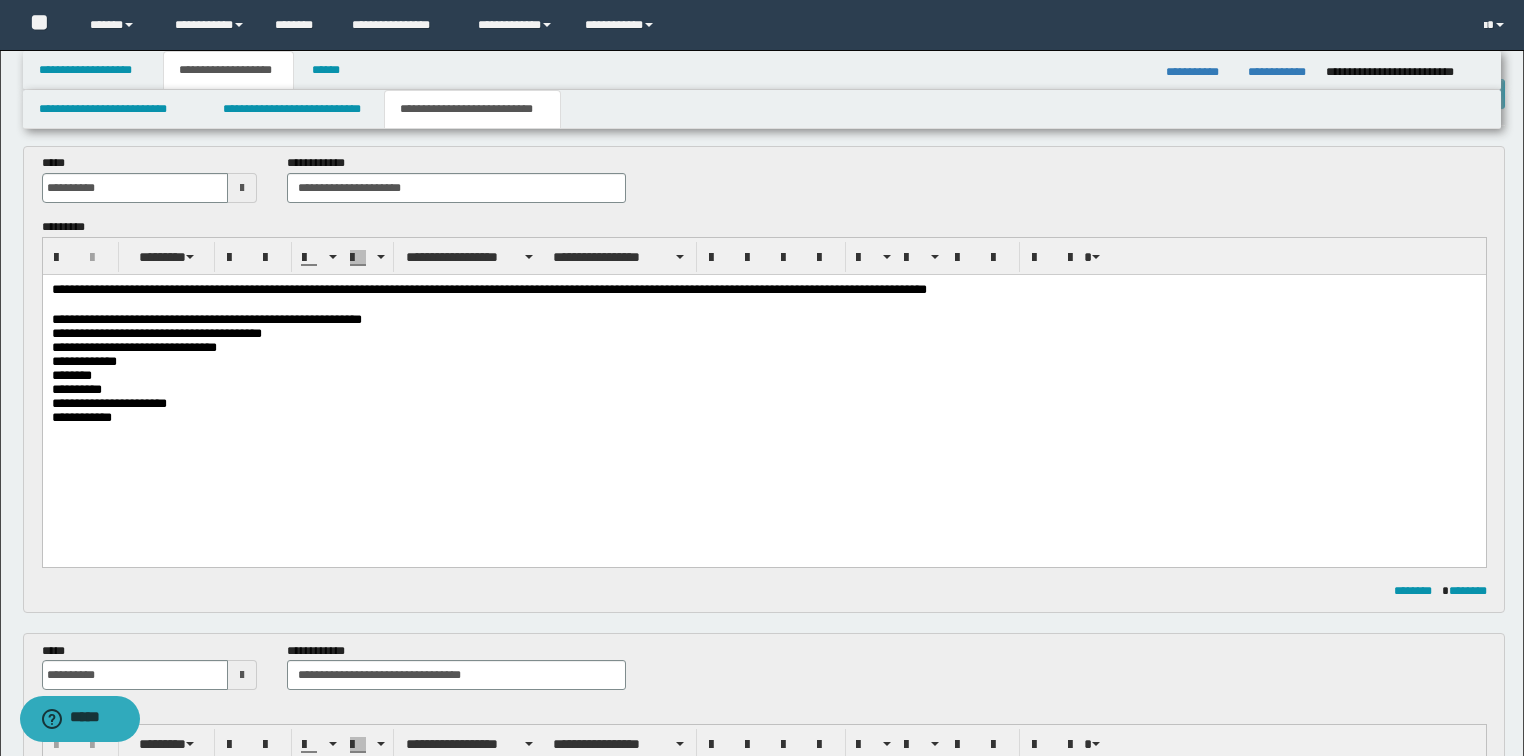 click on "**********" at bounding box center [764, 290] 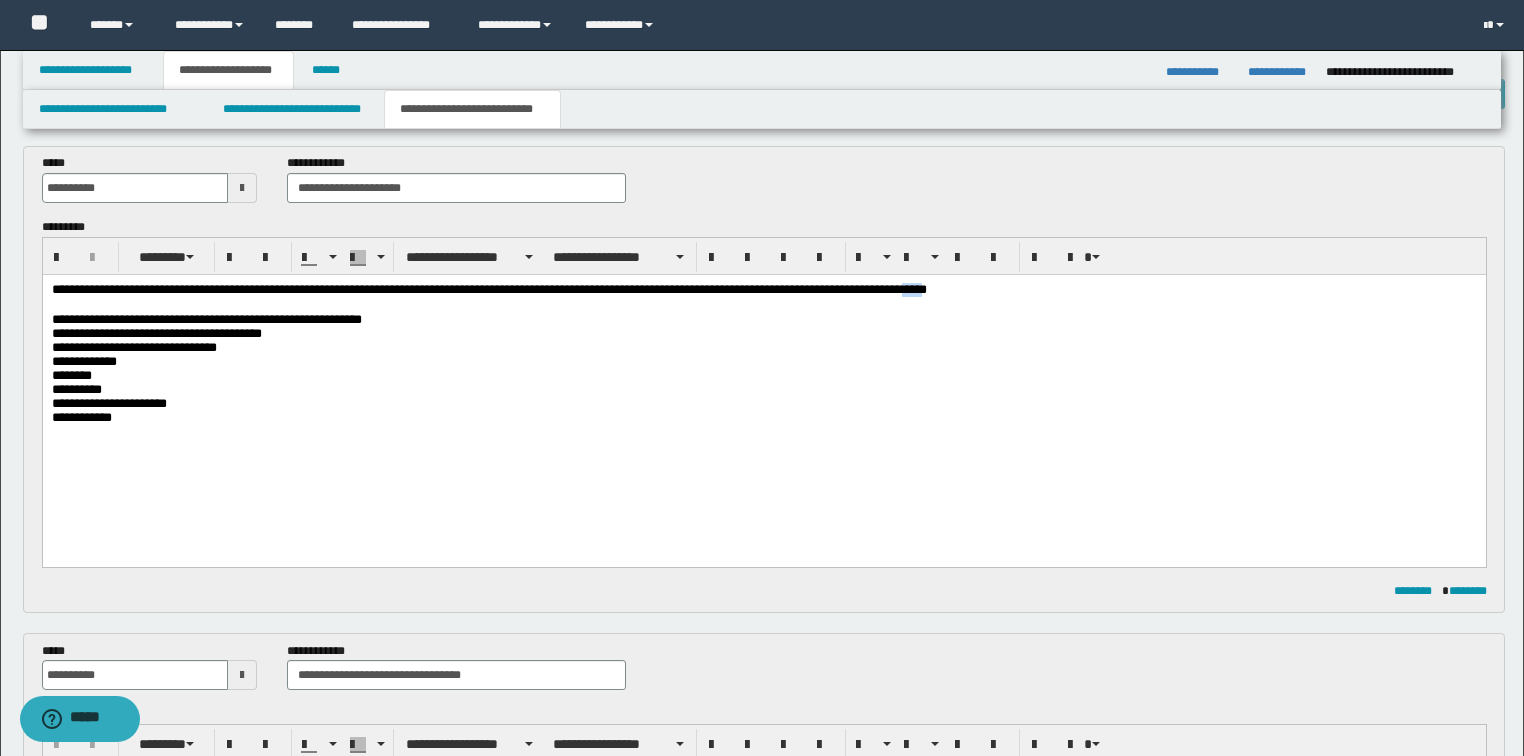 click on "**********" at bounding box center [764, 290] 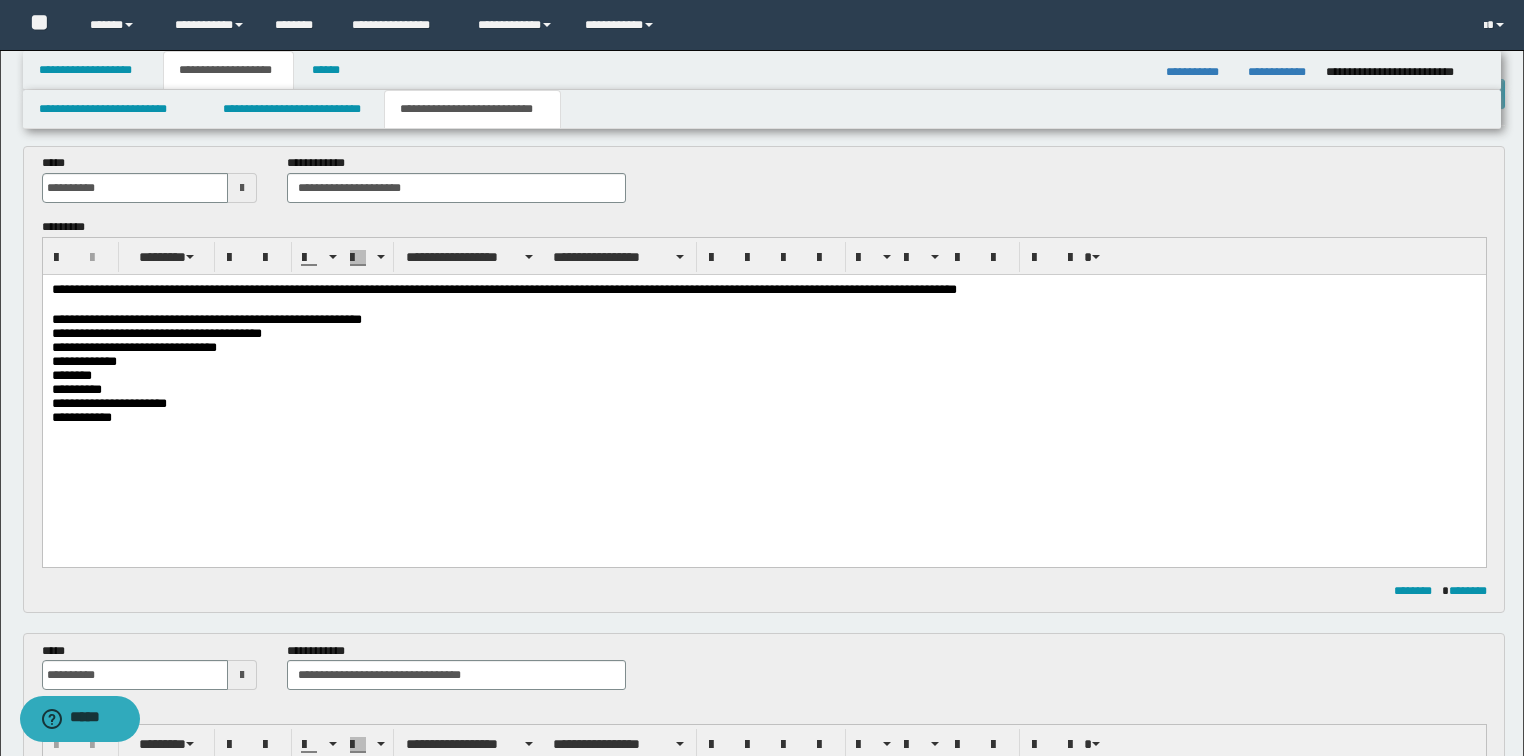 click at bounding box center [242, 188] 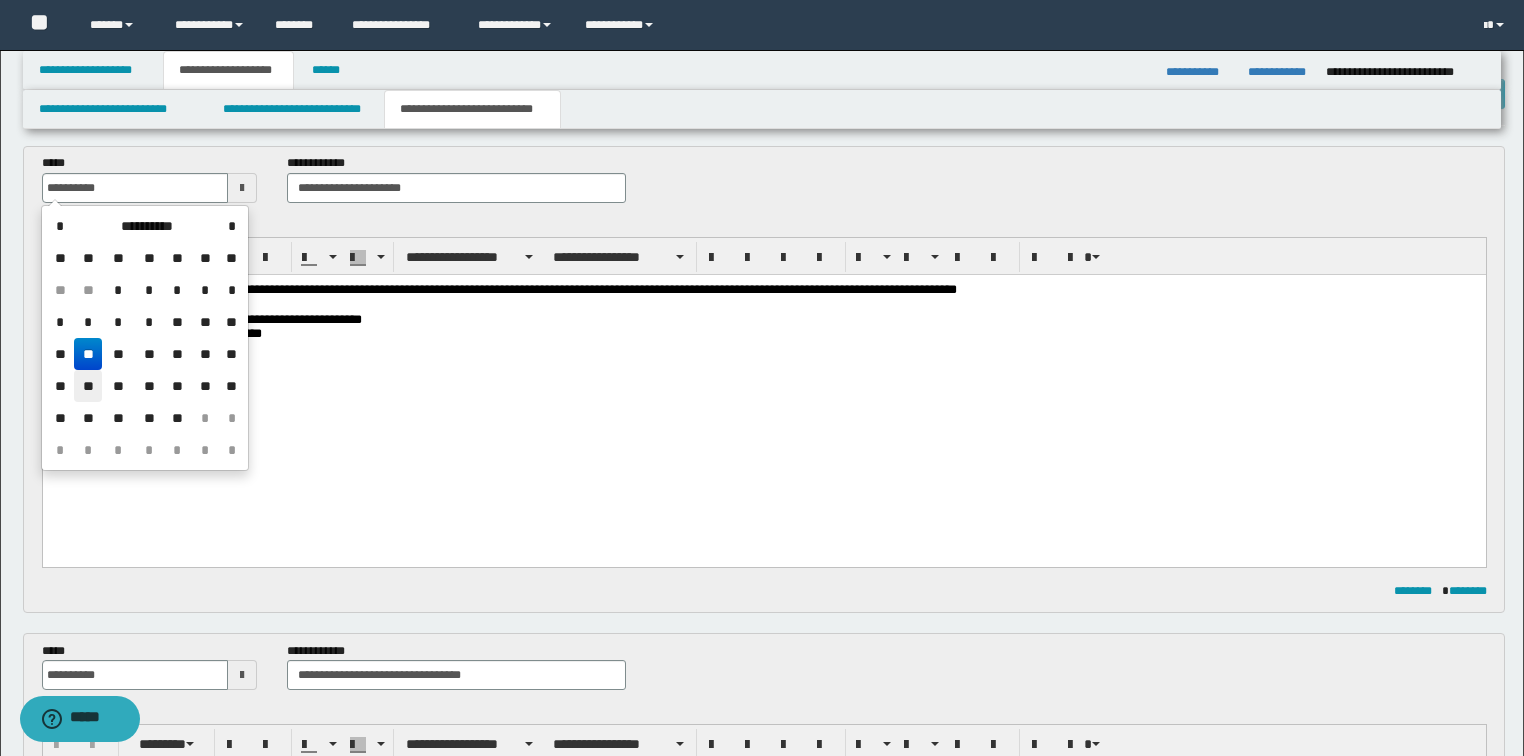 click on "**" at bounding box center (88, 386) 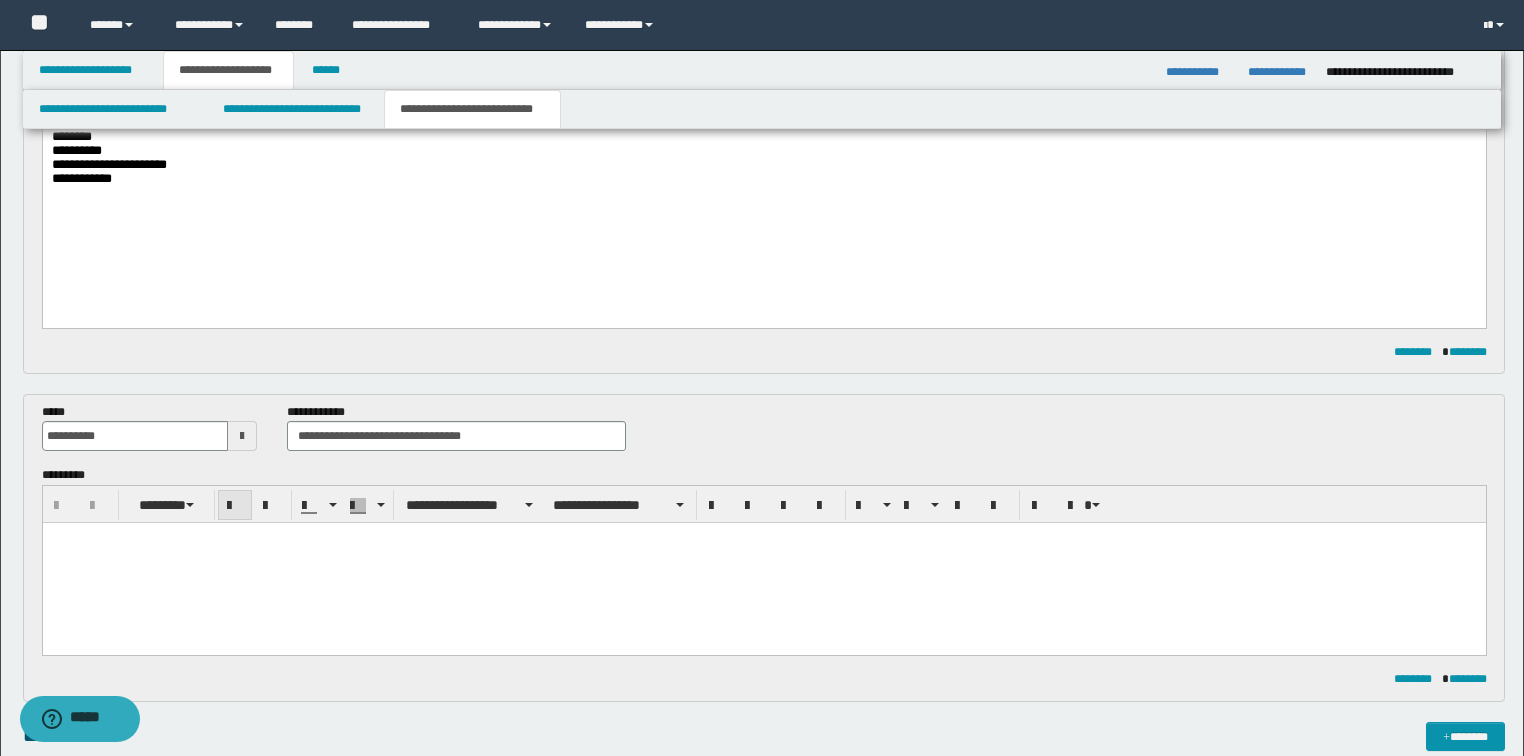 scroll, scrollTop: 320, scrollLeft: 0, axis: vertical 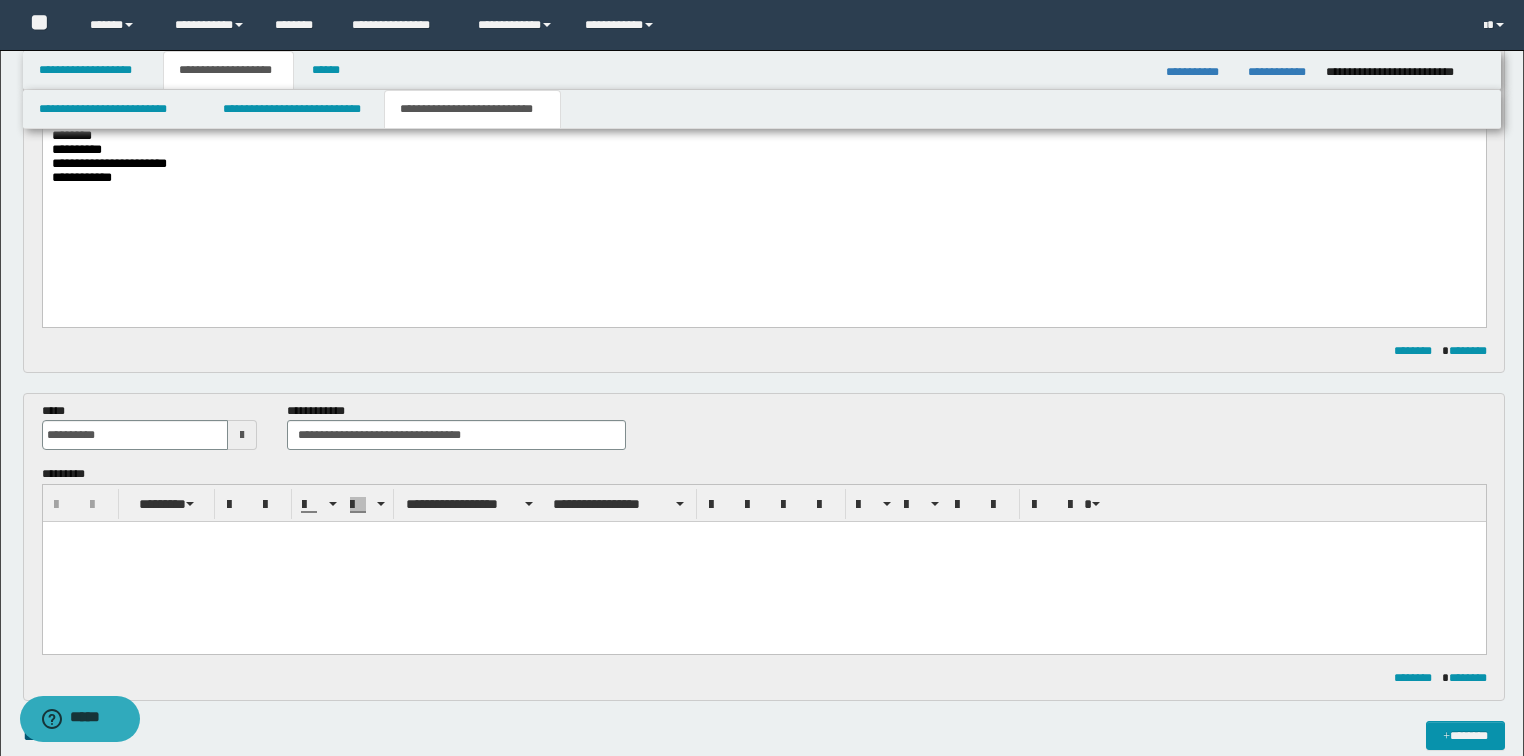click at bounding box center [242, 435] 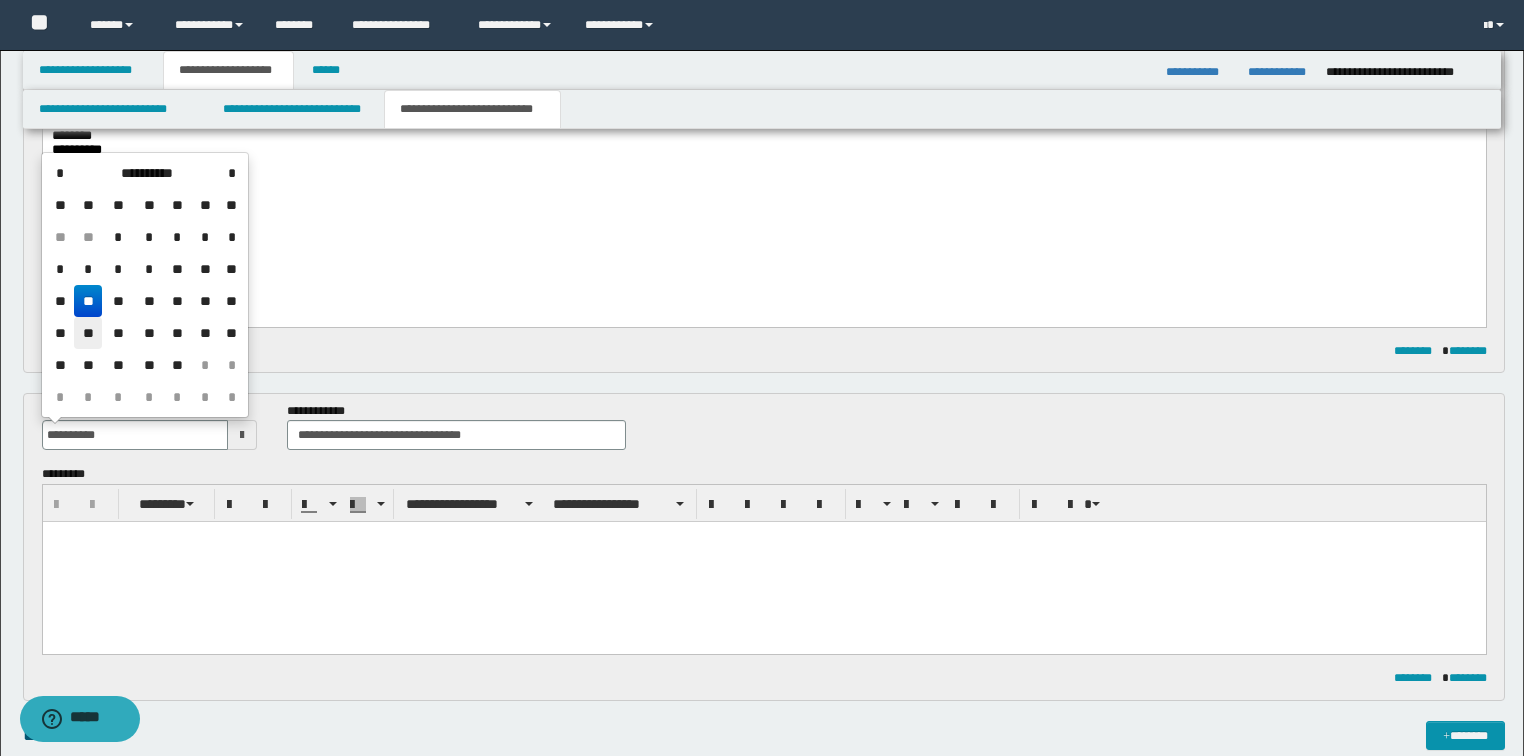 click on "**" at bounding box center (88, 333) 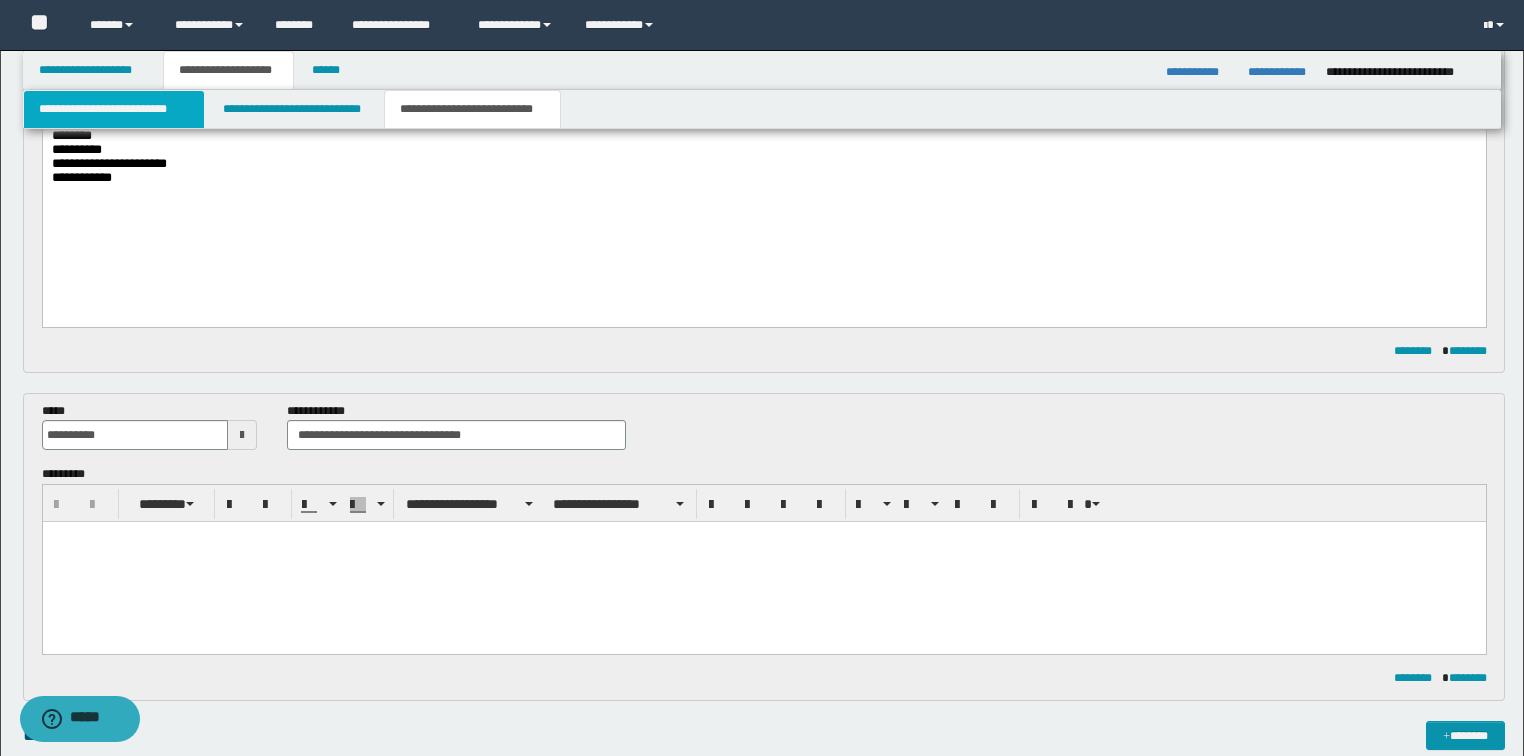 click on "**********" at bounding box center (114, 109) 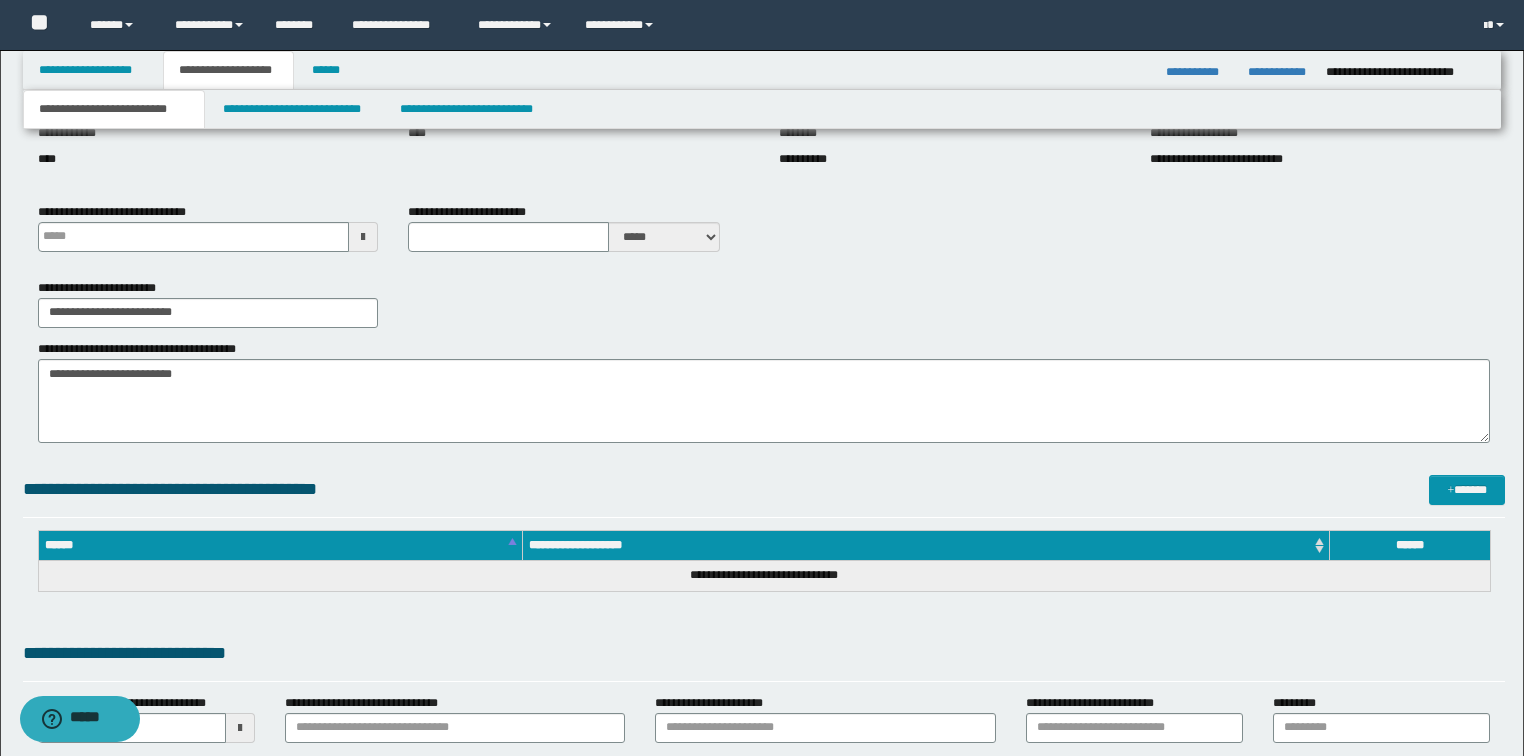 type 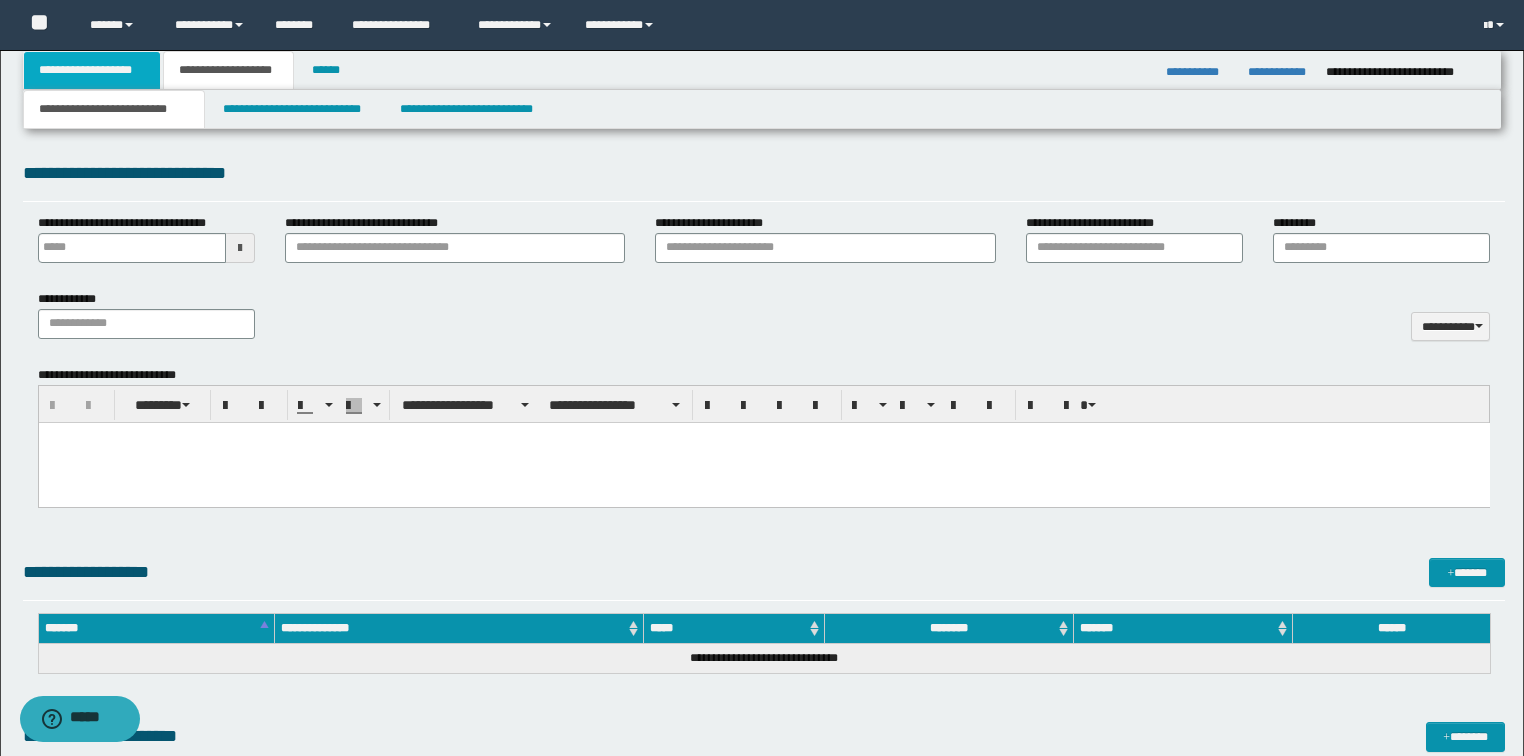 click on "**********" at bounding box center [92, 70] 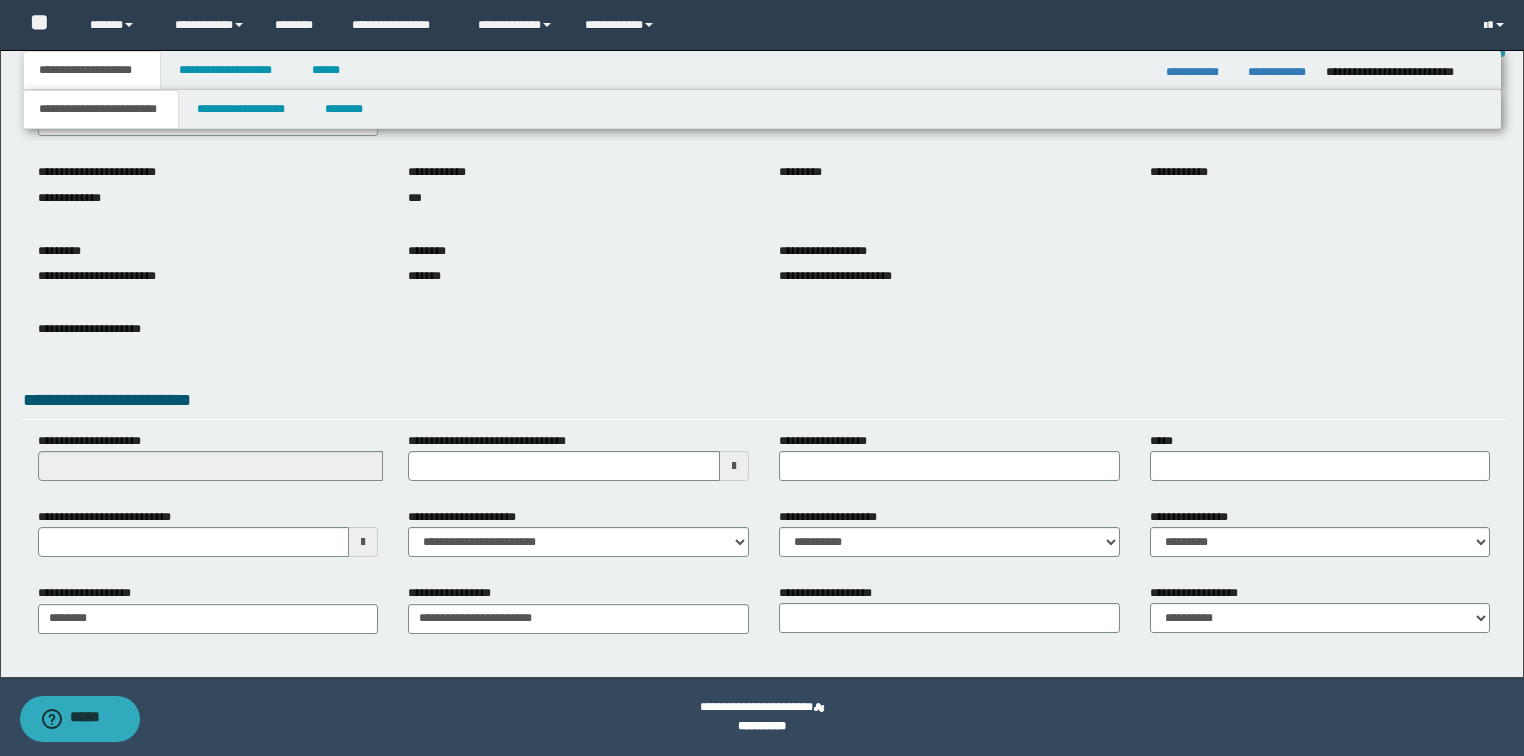 click on "**********" at bounding box center (101, 109) 